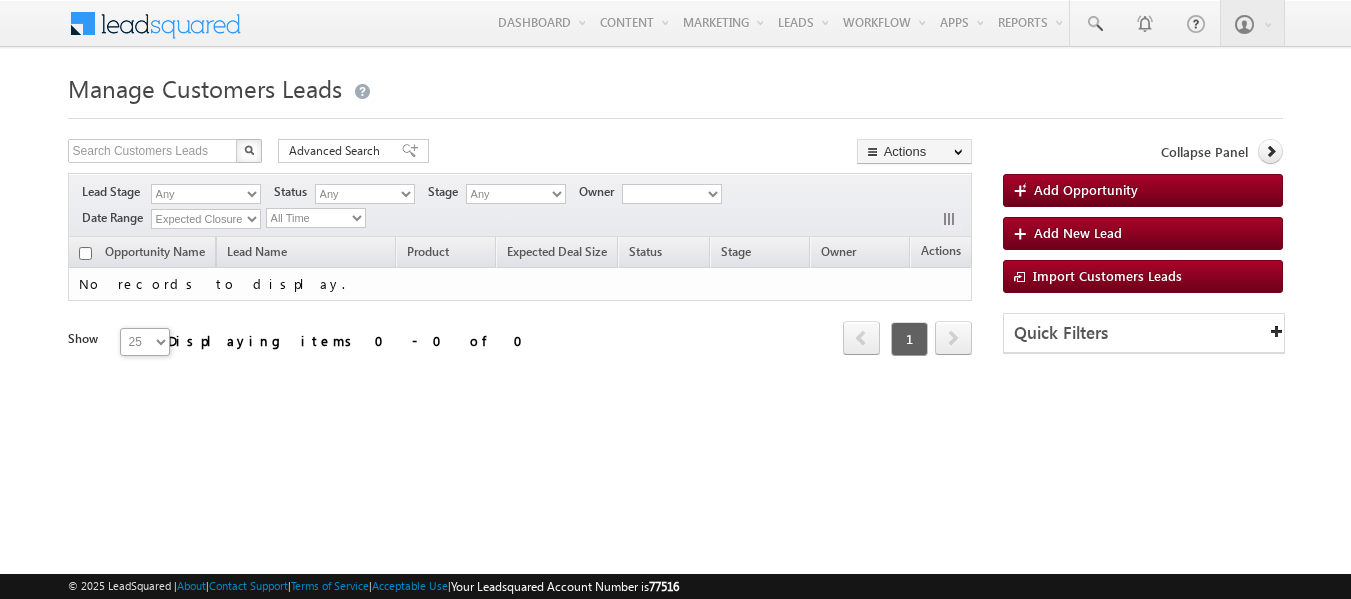 scroll, scrollTop: 0, scrollLeft: 0, axis: both 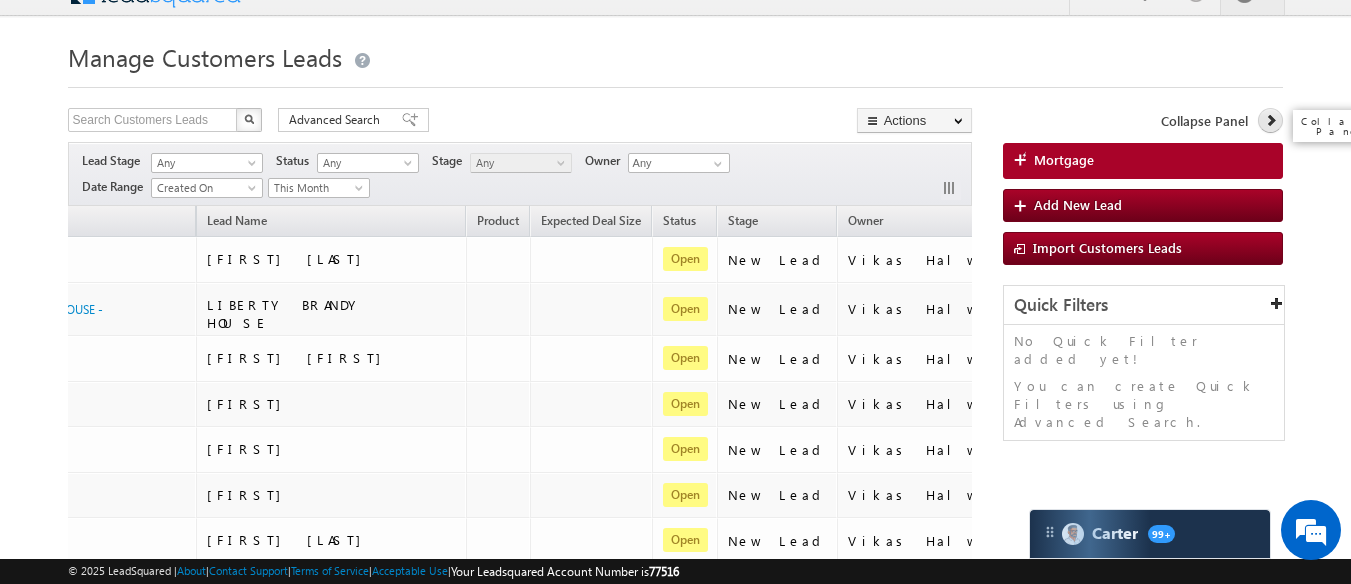 click at bounding box center (1270, 120) 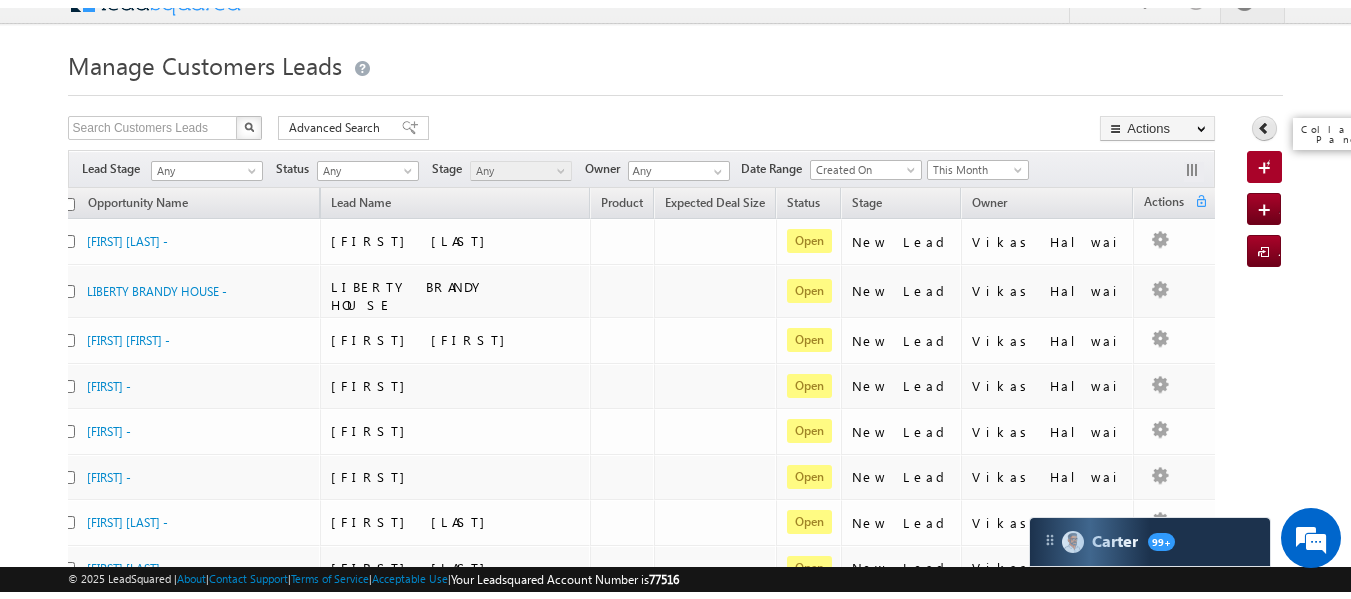 scroll, scrollTop: 0, scrollLeft: 0, axis: both 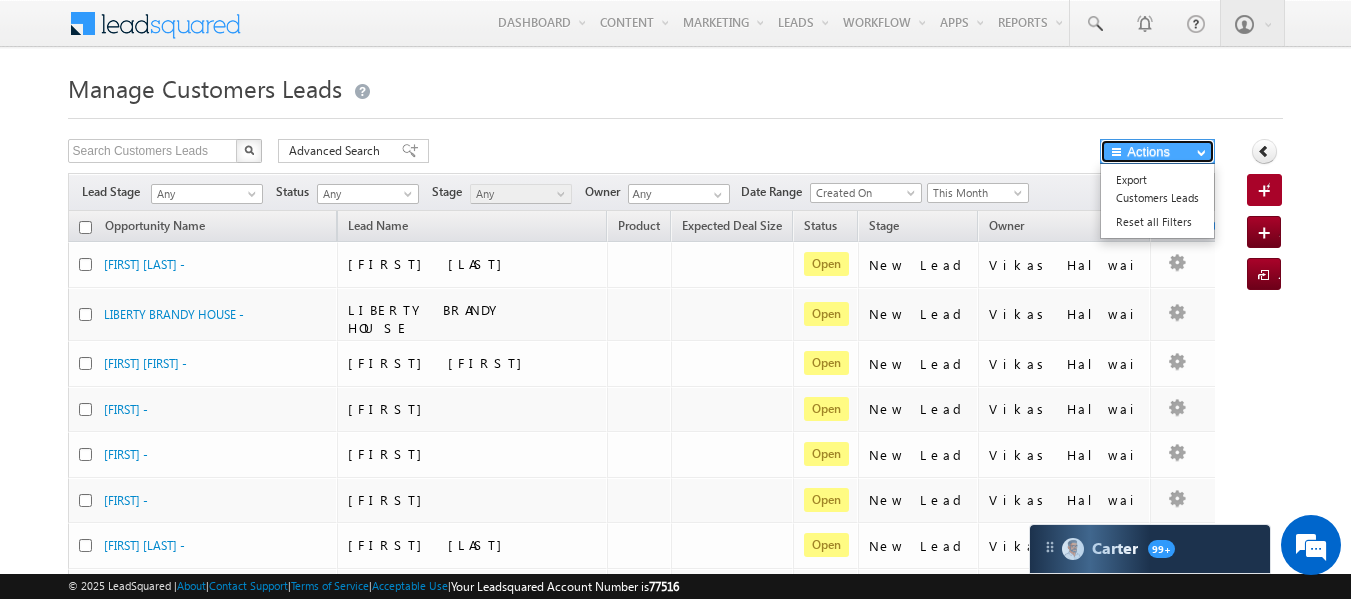 click on "Actions" at bounding box center (1157, 151) 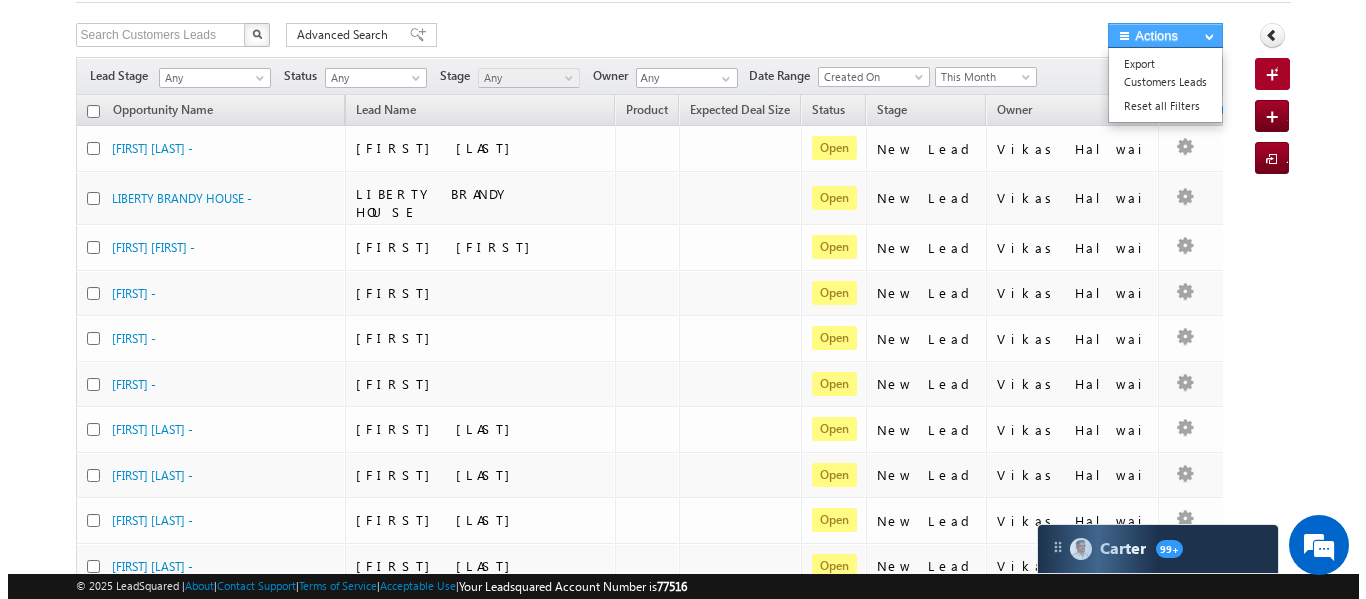 scroll, scrollTop: 119, scrollLeft: 0, axis: vertical 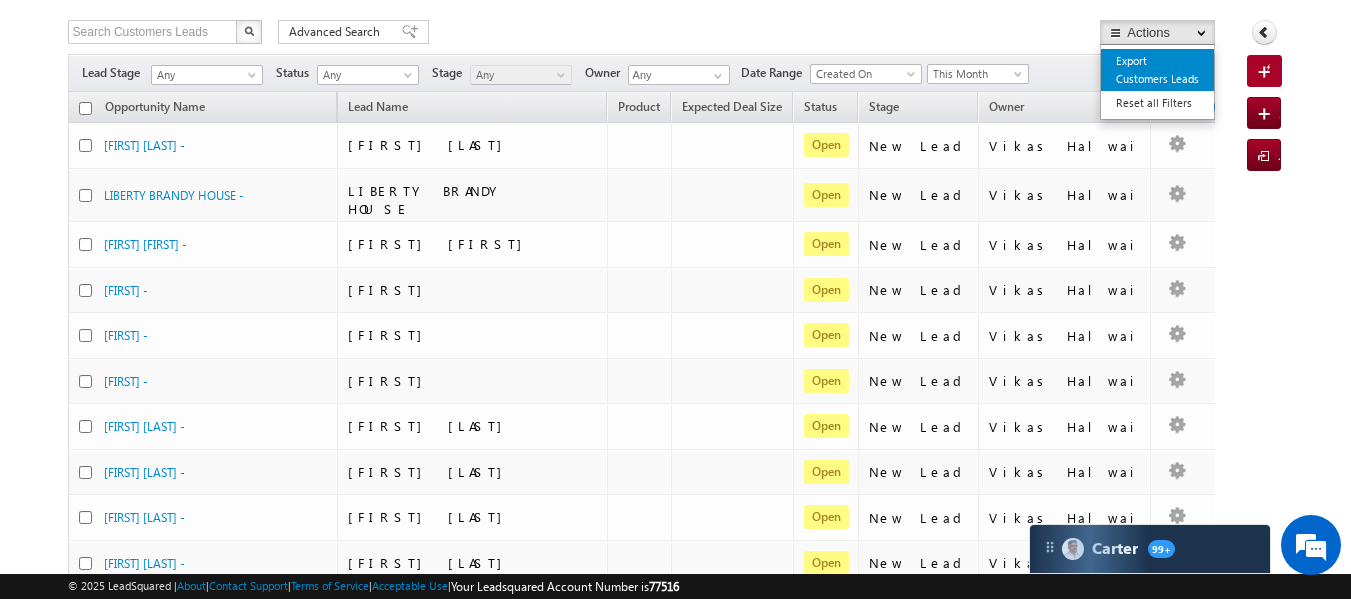 click on "Export Customers Leads" at bounding box center [1157, 70] 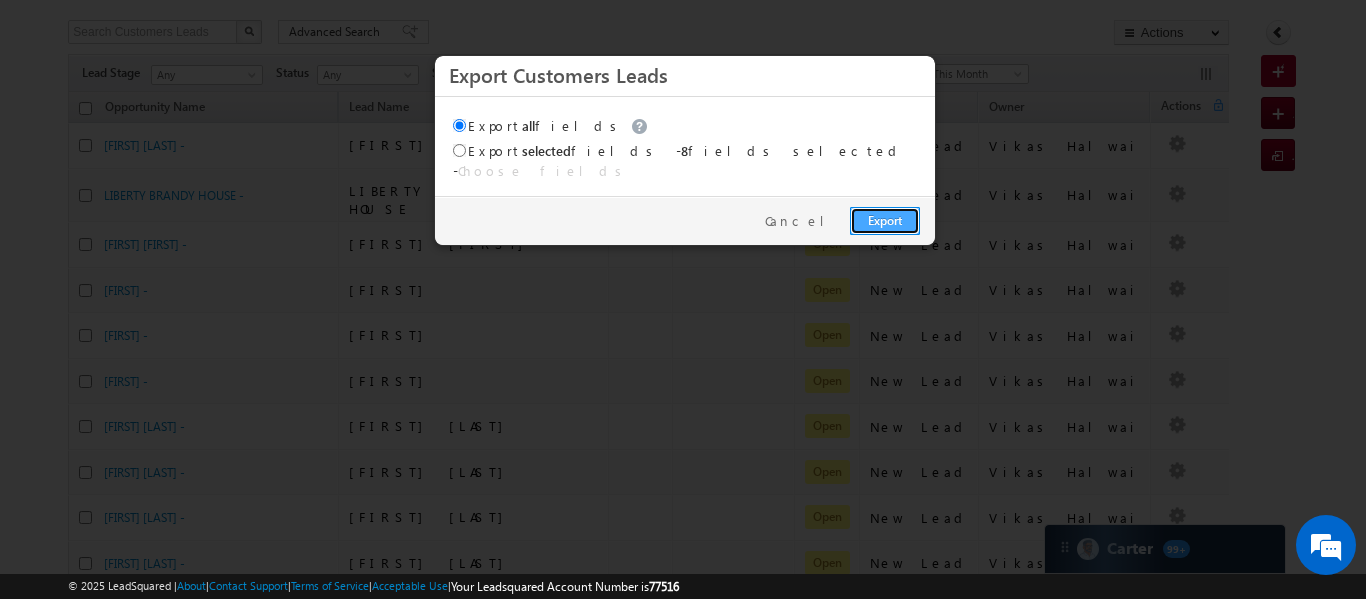 click on "Export" at bounding box center [885, 221] 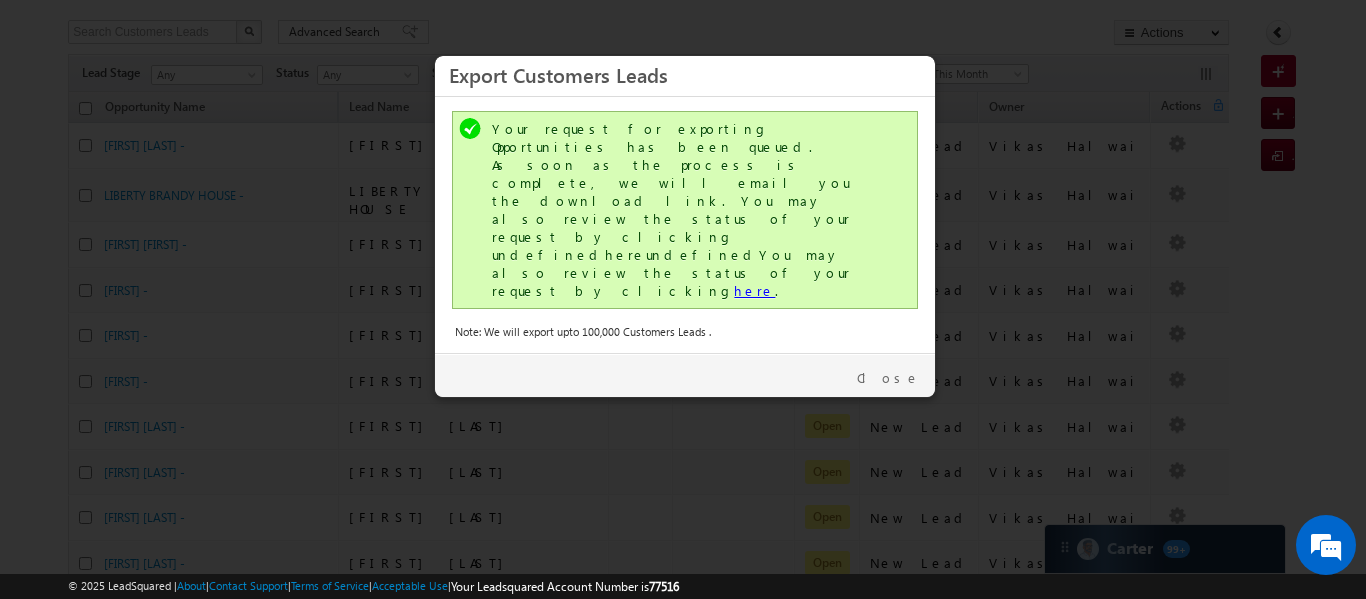 click on "here" at bounding box center [754, 290] 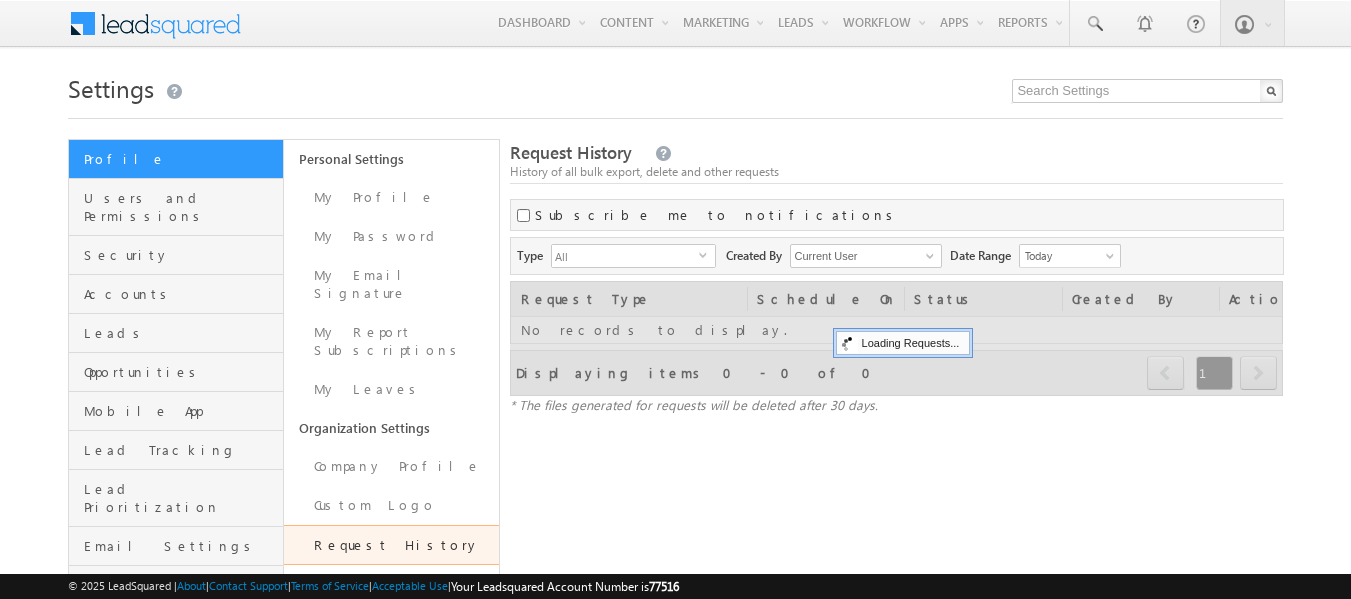 scroll, scrollTop: 0, scrollLeft: 0, axis: both 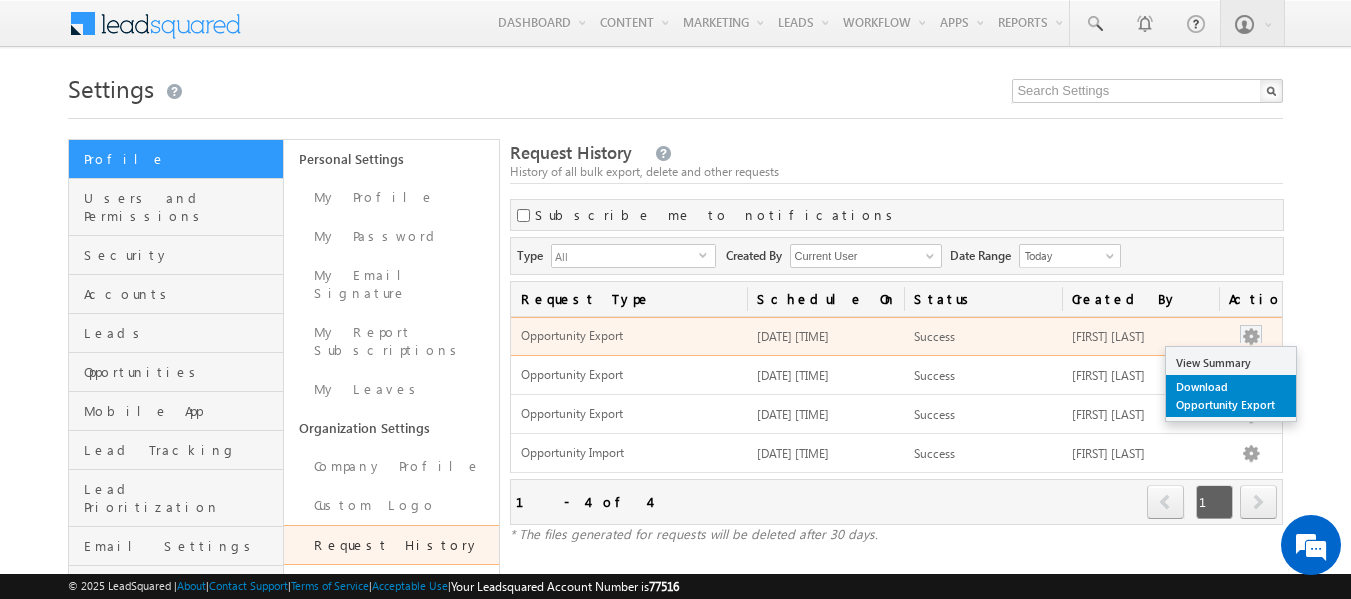 click on "Download Opportunity Export" at bounding box center [1231, 396] 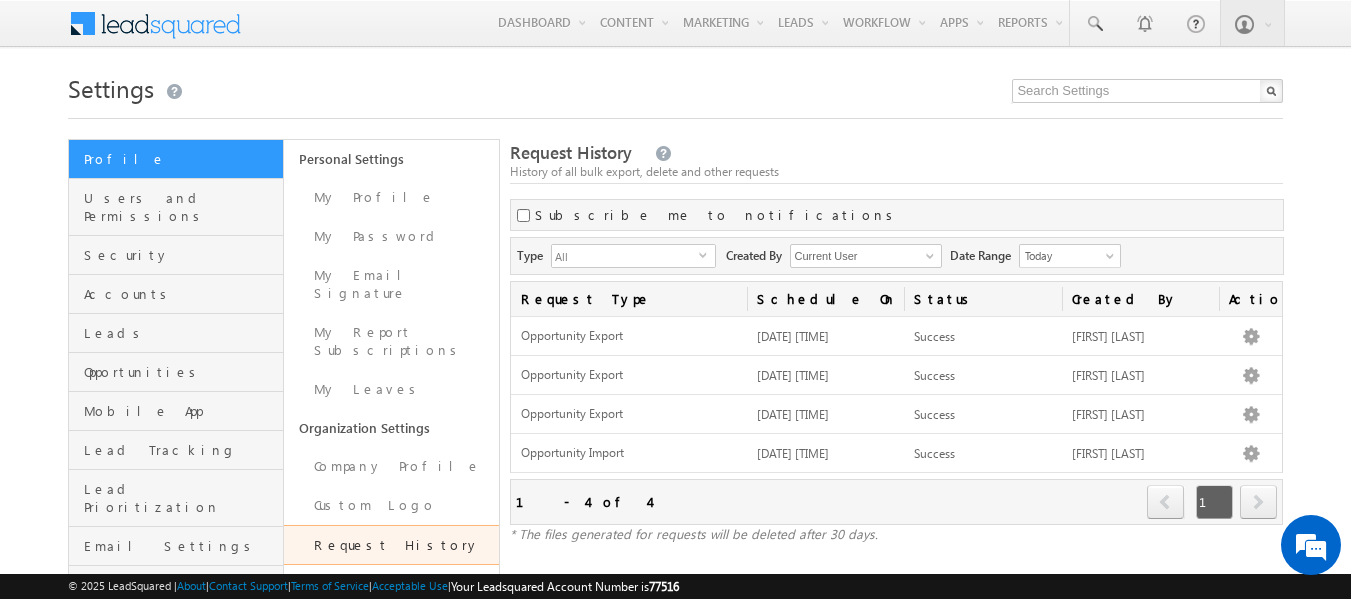 scroll, scrollTop: 0, scrollLeft: 0, axis: both 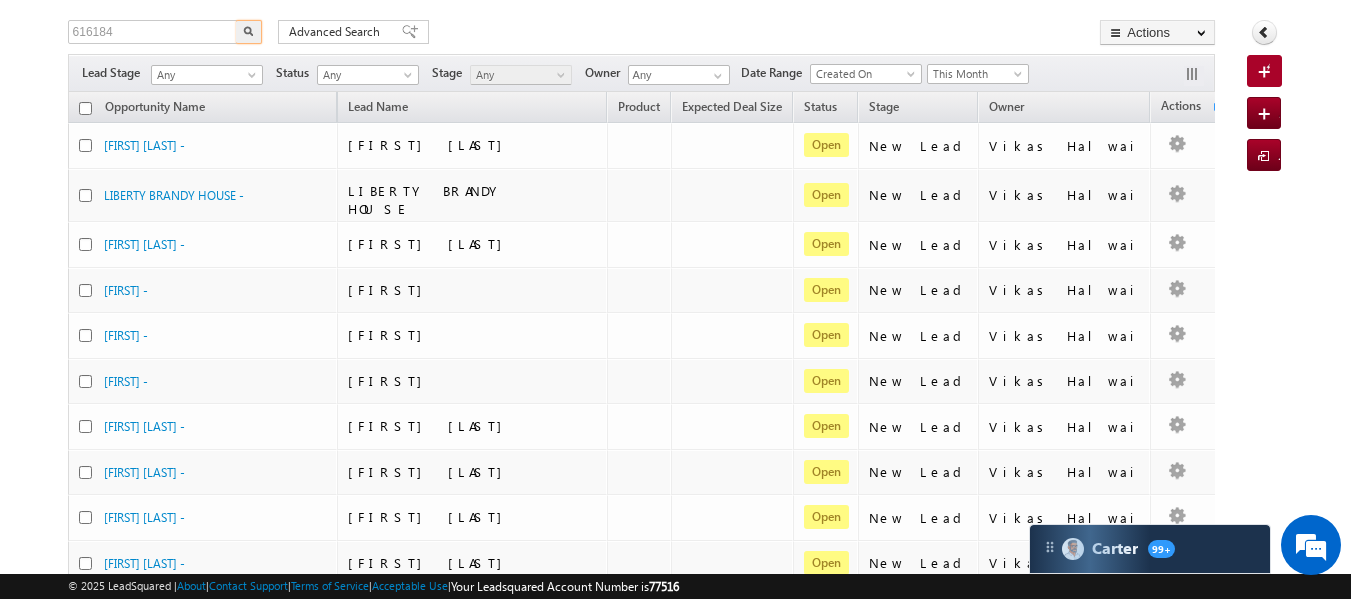 type on "616184" 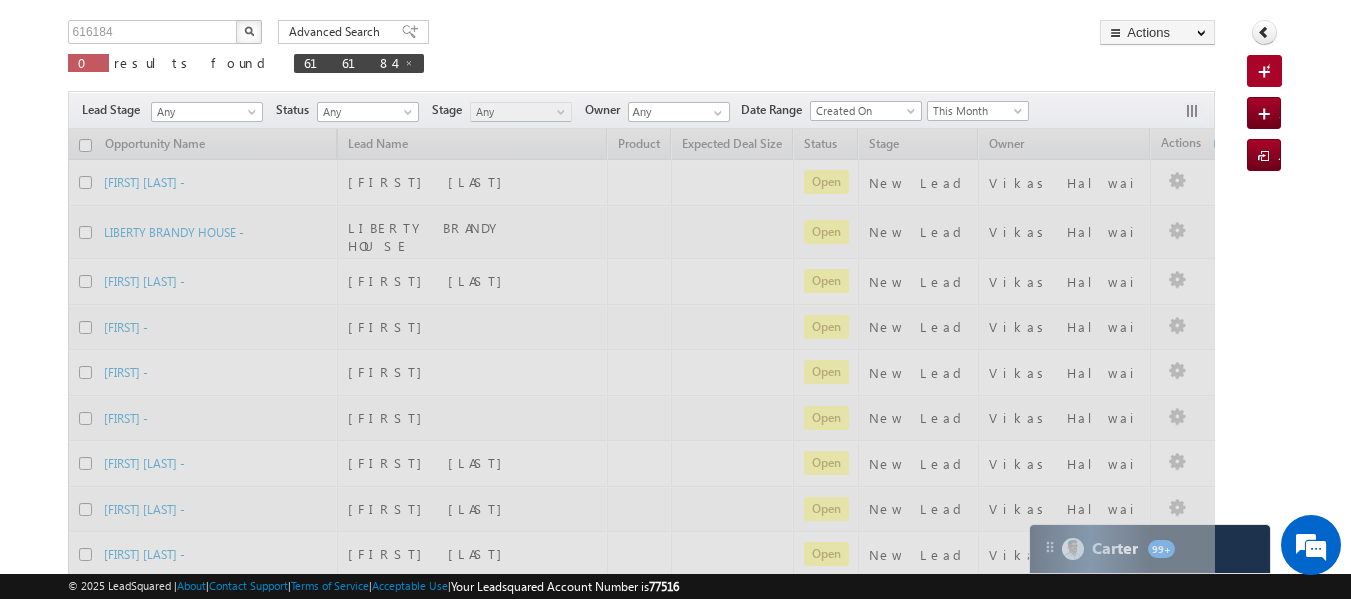 scroll, scrollTop: 0, scrollLeft: 0, axis: both 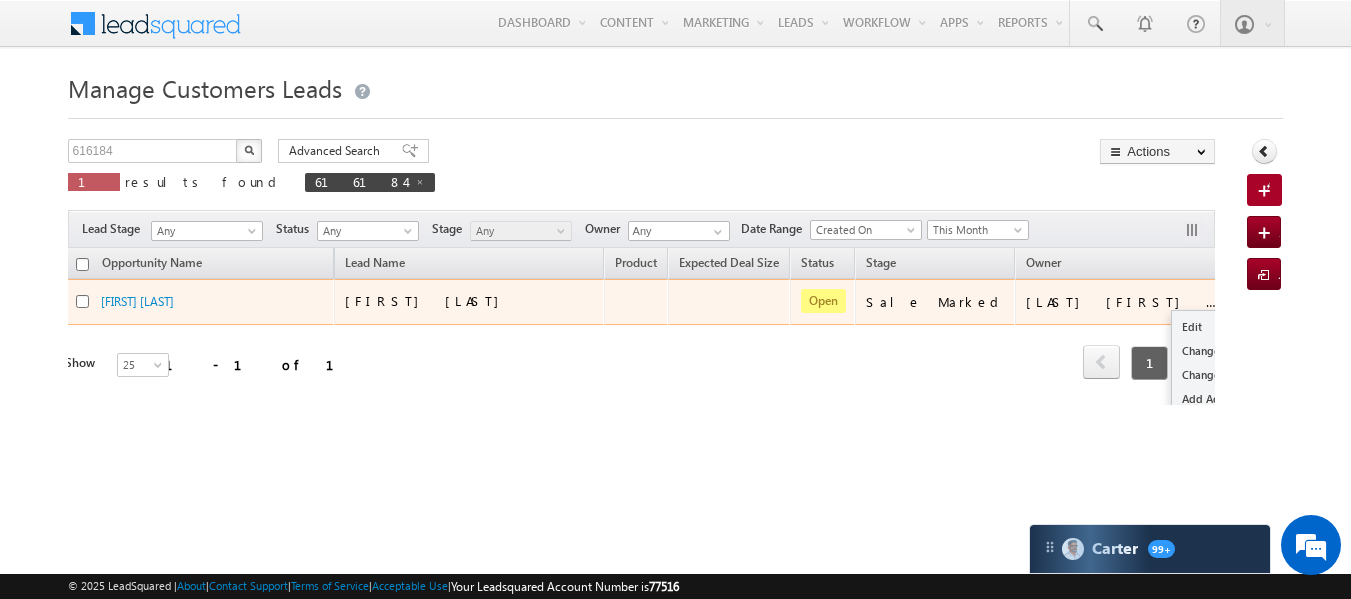 click at bounding box center (1262, 301) 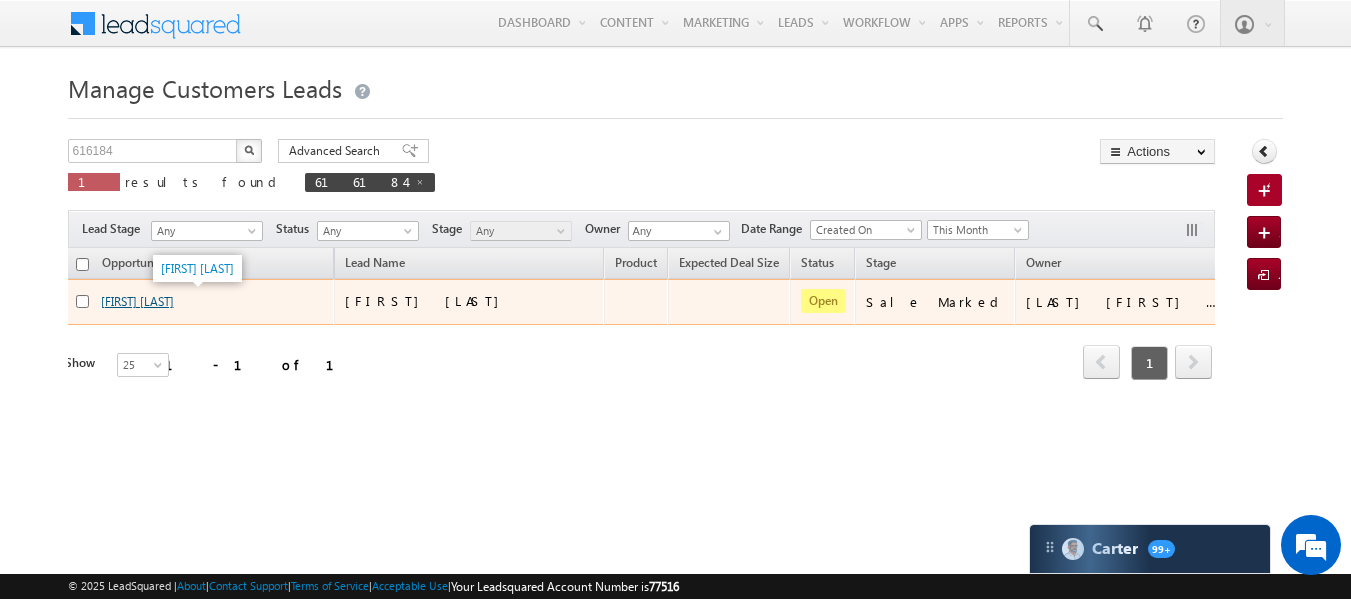 click on "saravis KUMAR" at bounding box center (137, 301) 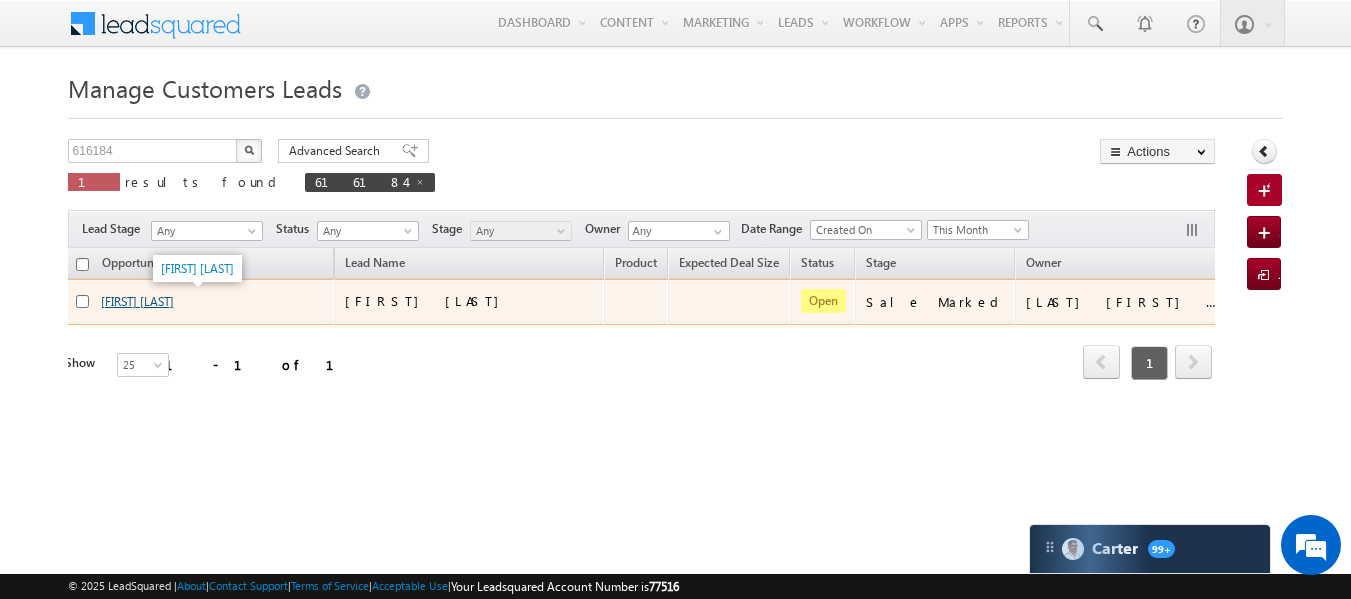 click on "saravis KUMAR" at bounding box center (137, 301) 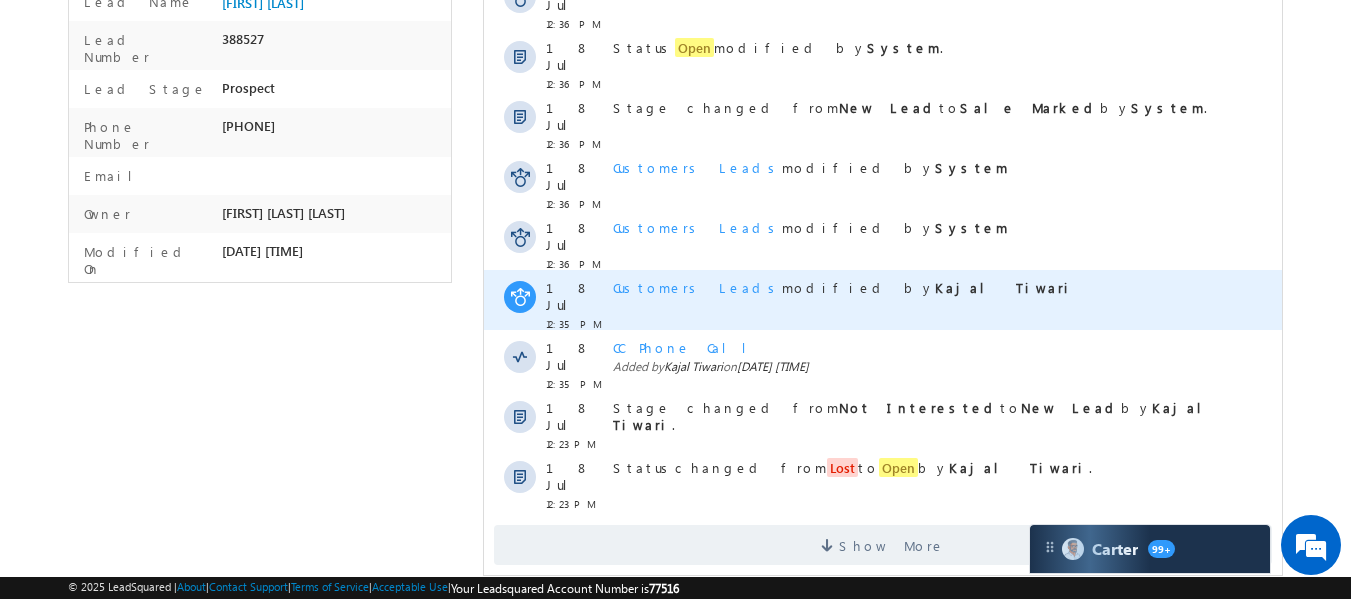 scroll, scrollTop: 418, scrollLeft: 0, axis: vertical 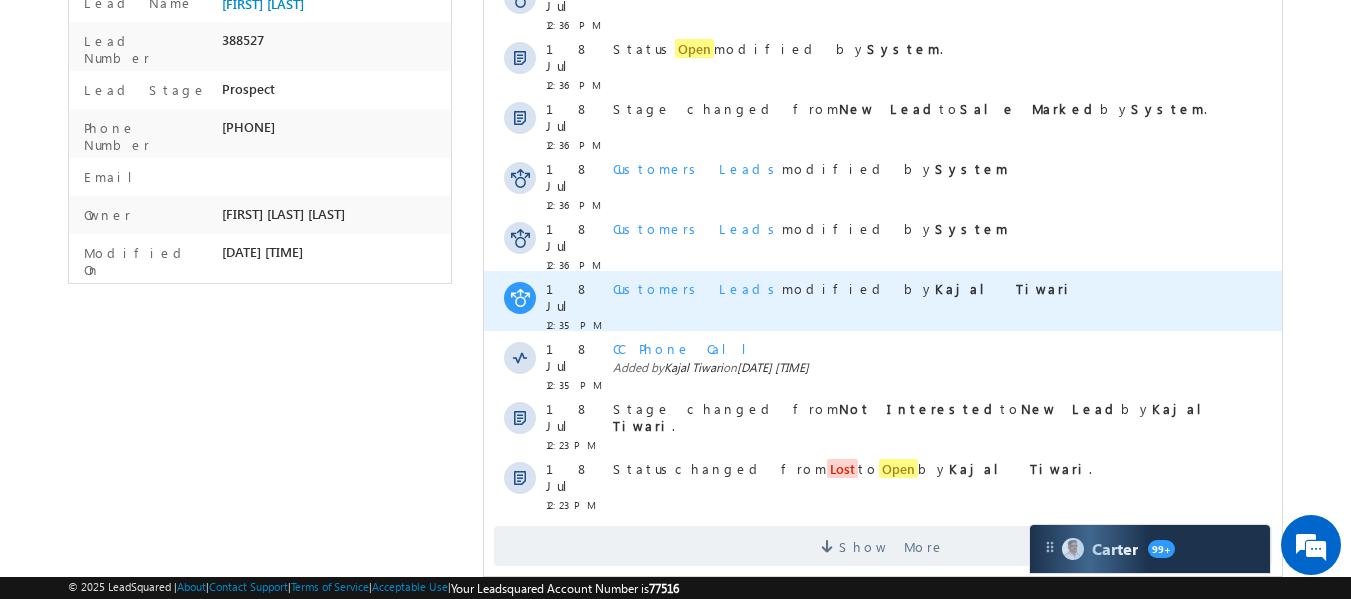 click on "Customers Leads" at bounding box center [697, 288] 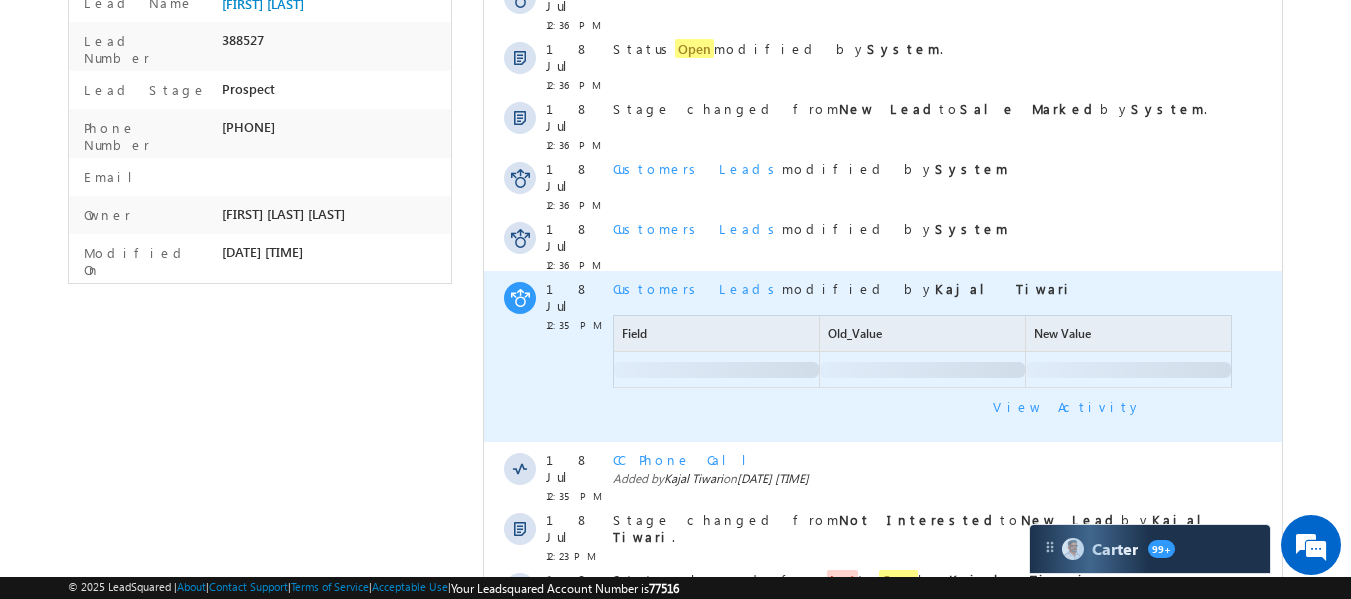 click on "Customers Leads" at bounding box center [697, 288] 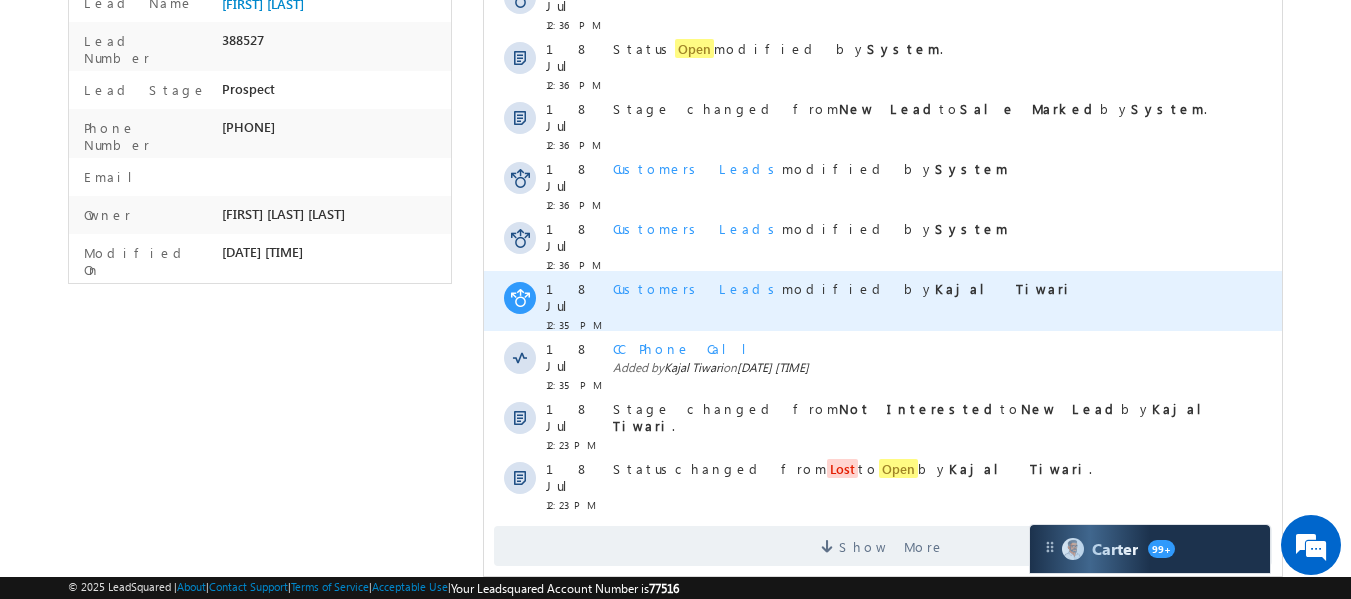 click on "Customers Leads" at bounding box center [697, 288] 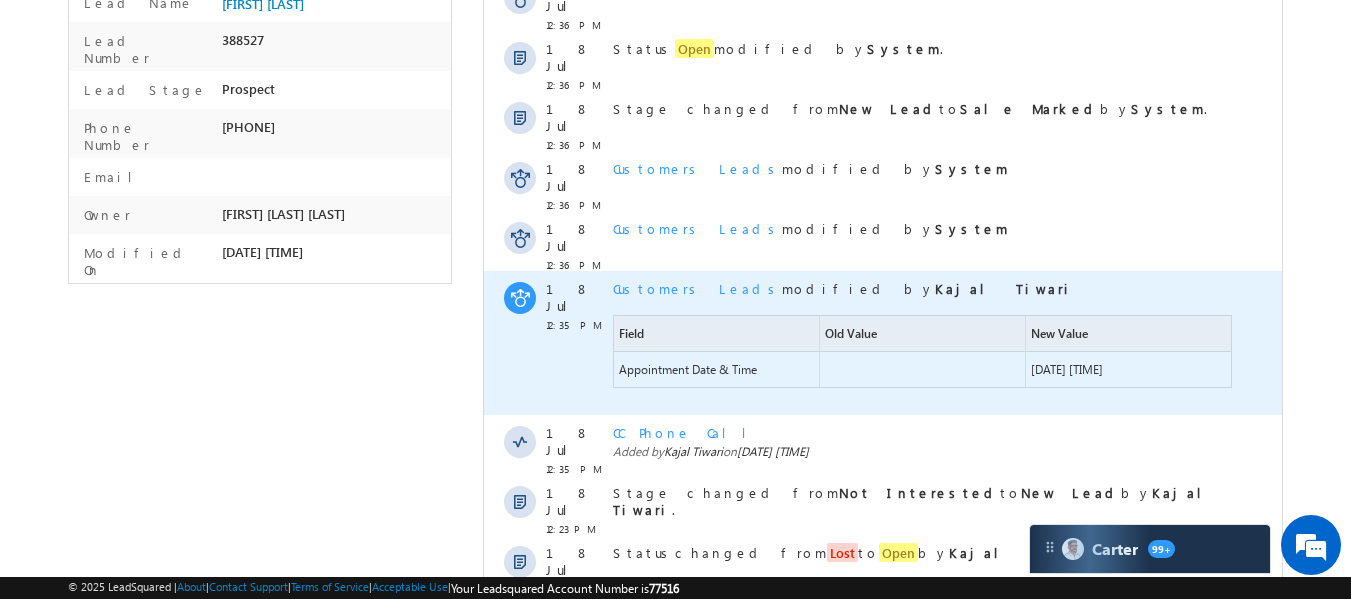 click on "Customers Leads" at bounding box center [697, 288] 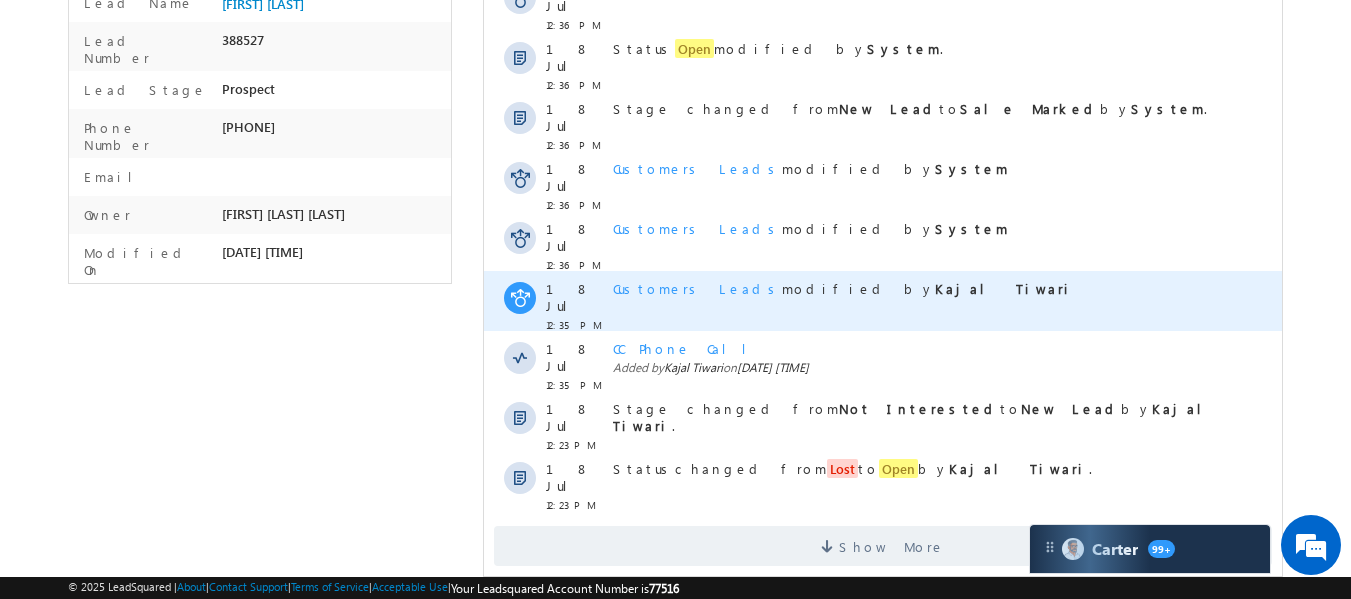 click on "Customers Leads" at bounding box center [697, 288] 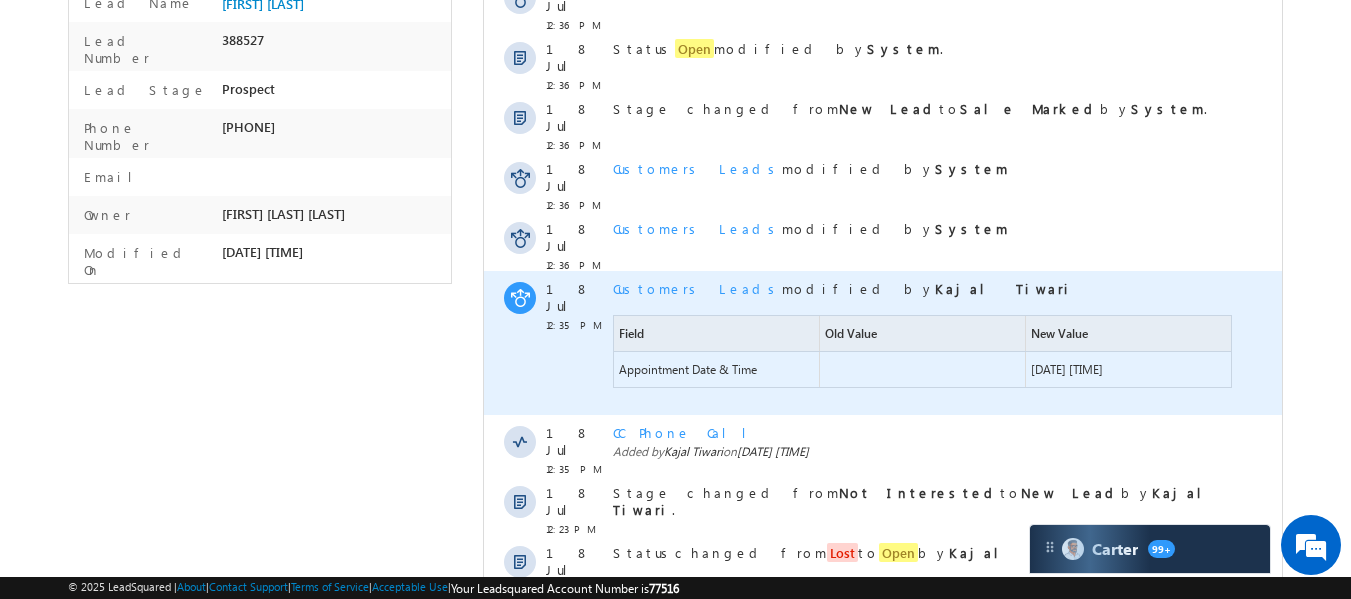 click on "Customers Leads" at bounding box center (697, 288) 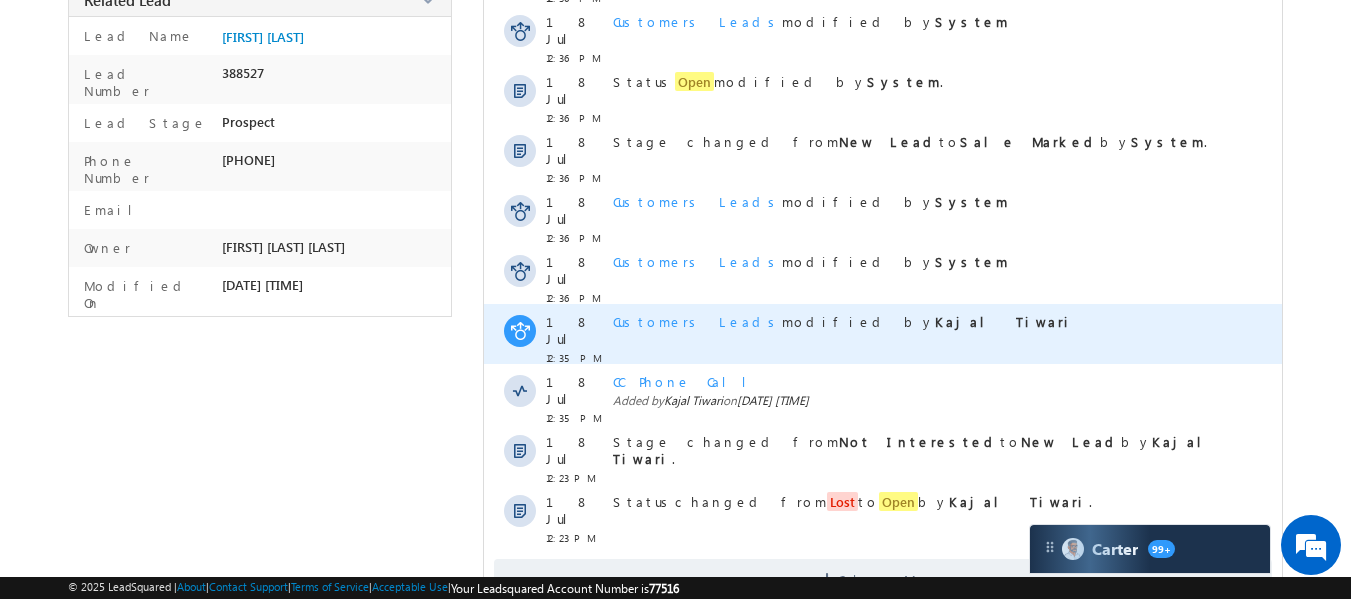 scroll, scrollTop: 384, scrollLeft: 0, axis: vertical 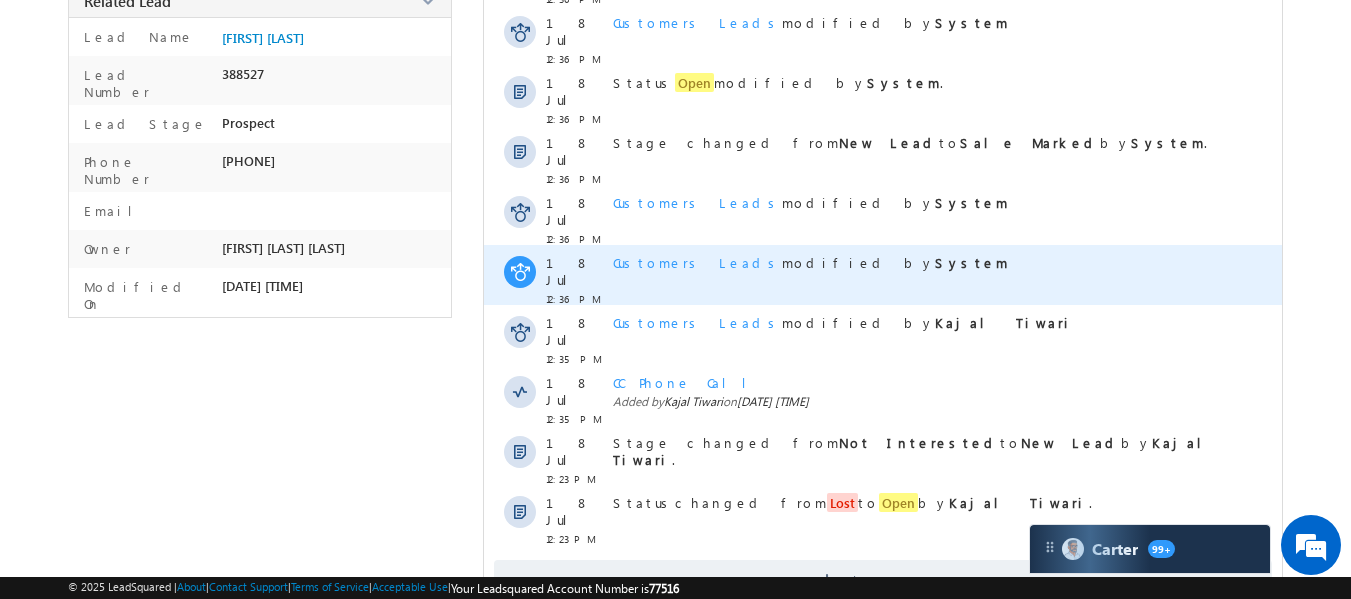 click on "Customers Leads" at bounding box center (697, 262) 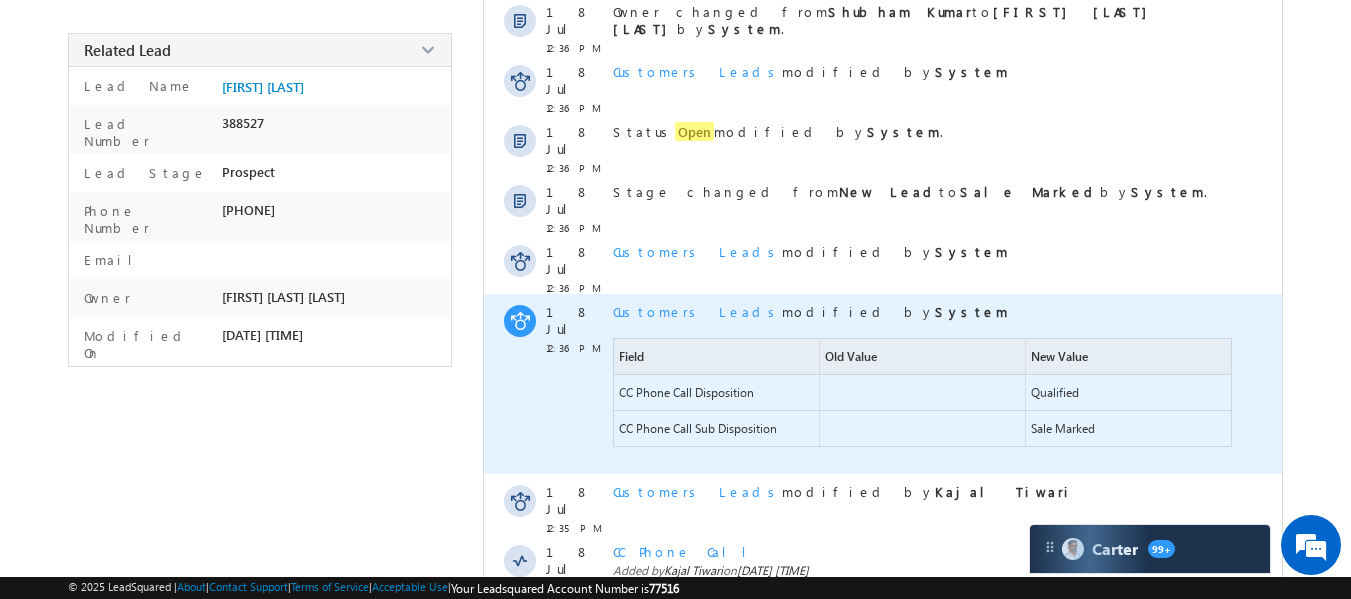 scroll, scrollTop: 334, scrollLeft: 0, axis: vertical 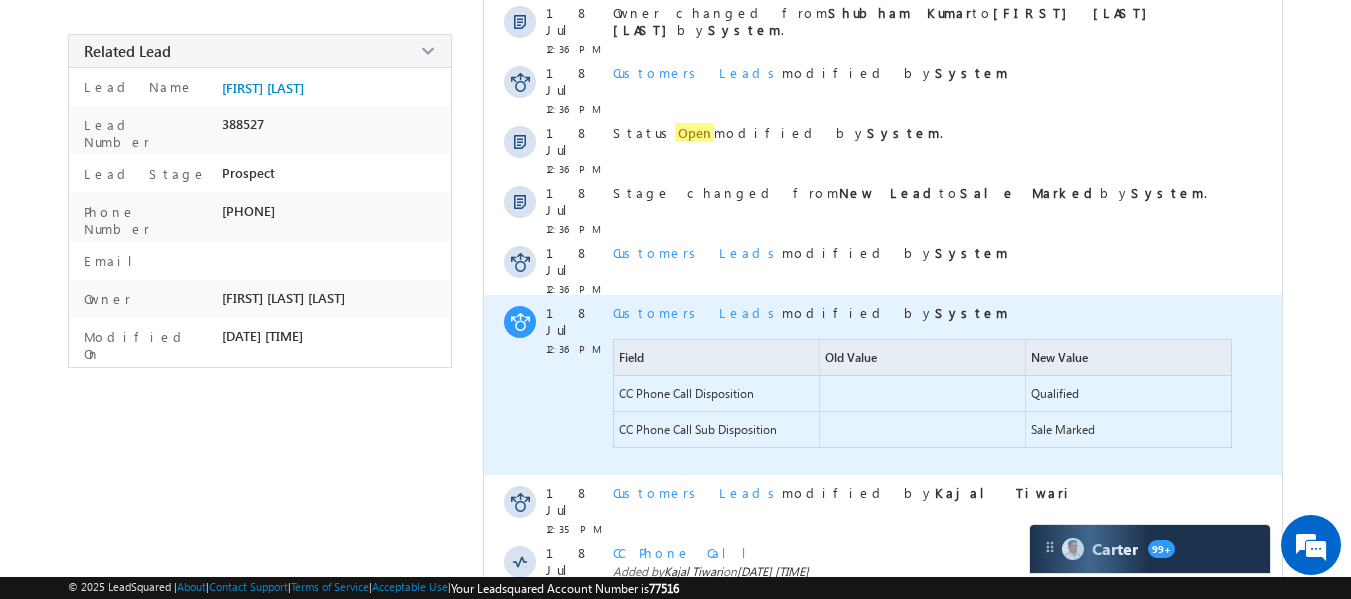 click on "Customers Leads" at bounding box center [697, 252] 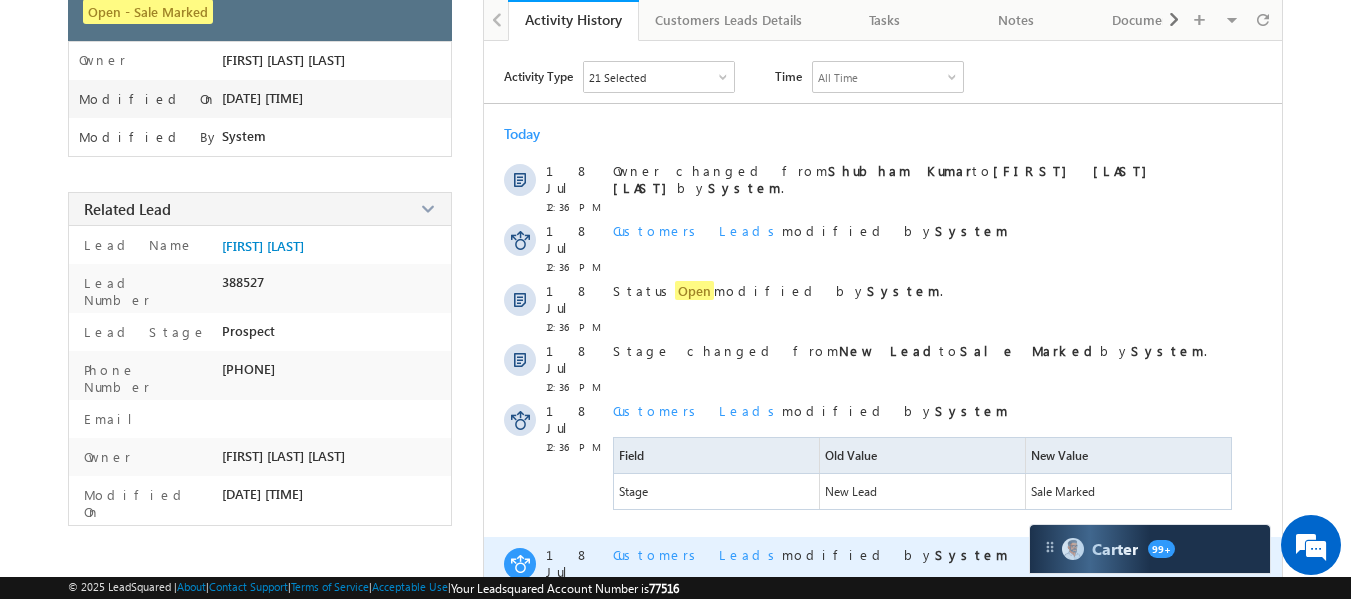 scroll, scrollTop: 174, scrollLeft: 0, axis: vertical 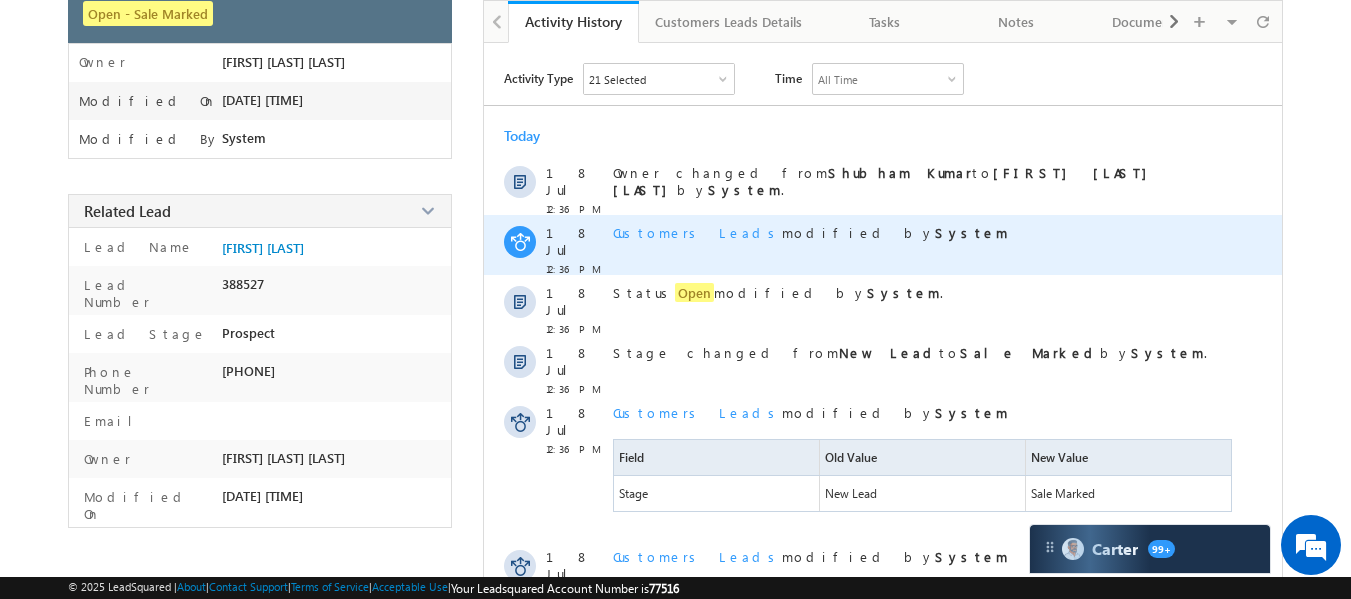 click on "Customers Leads" at bounding box center (697, 232) 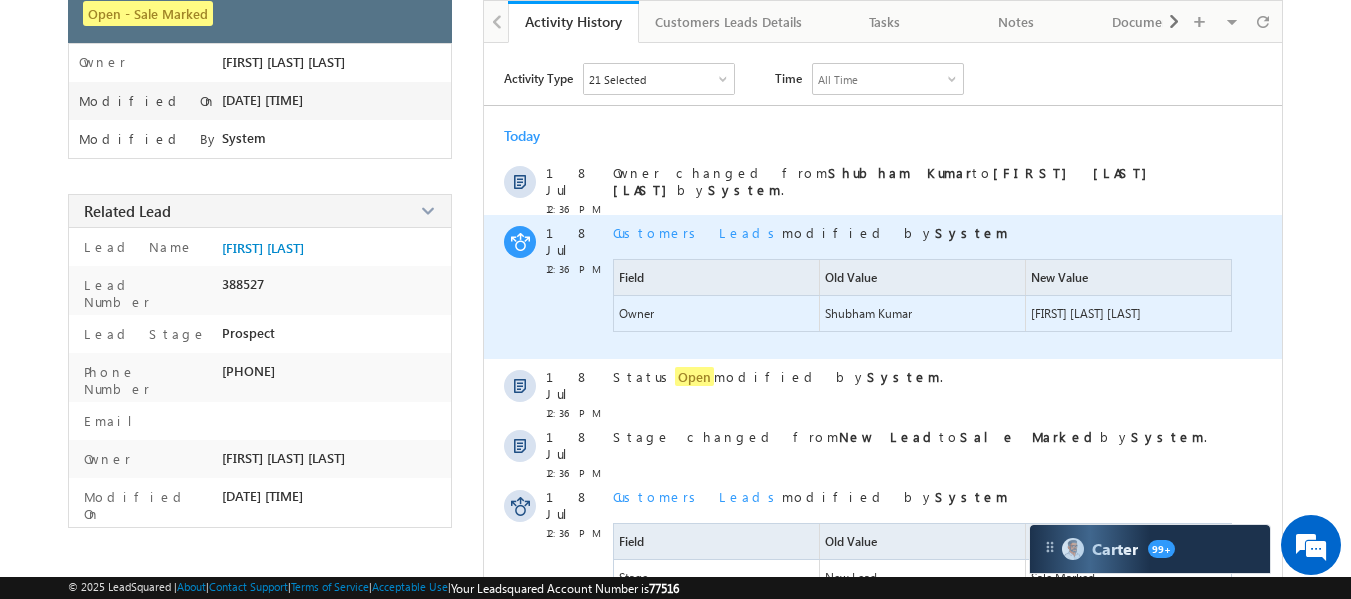 click on "Customers Leads" at bounding box center [697, 232] 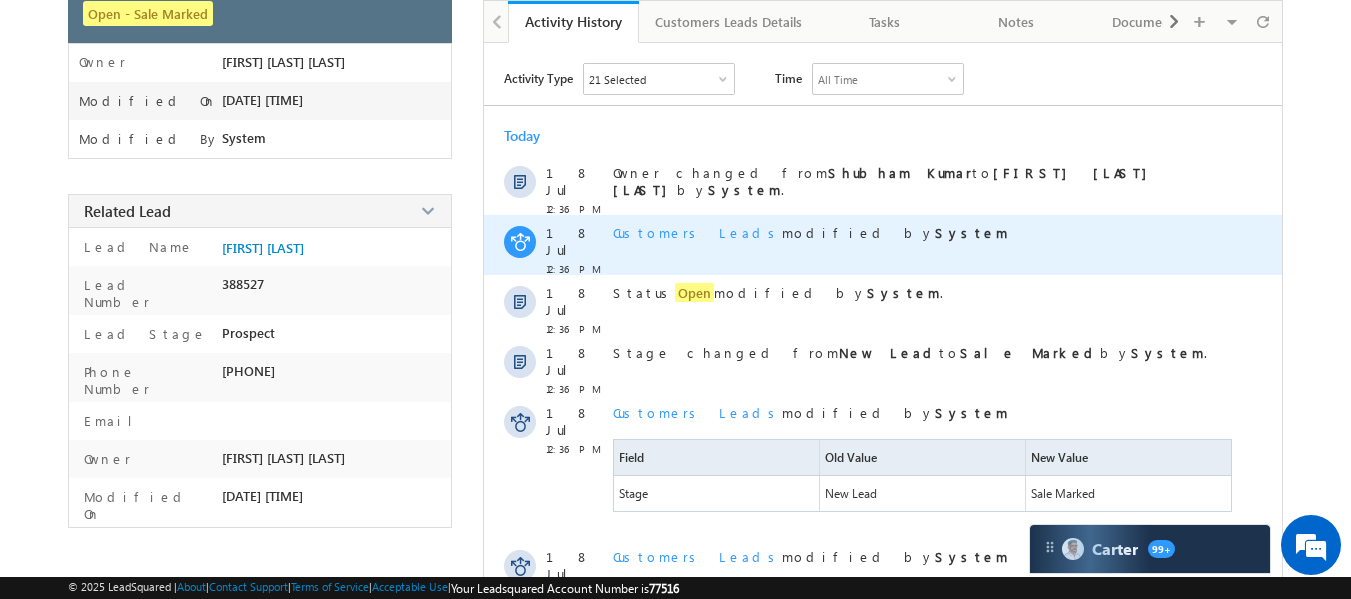 click on "Customers Leads" at bounding box center (697, 232) 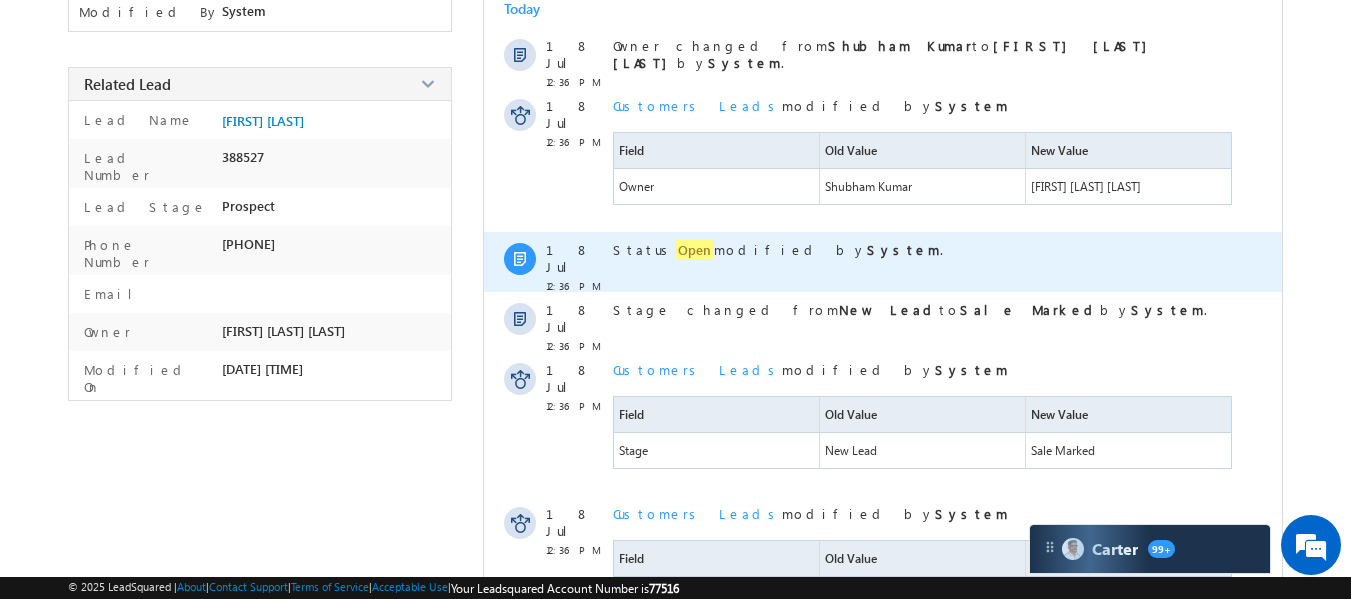 scroll, scrollTop: 302, scrollLeft: 0, axis: vertical 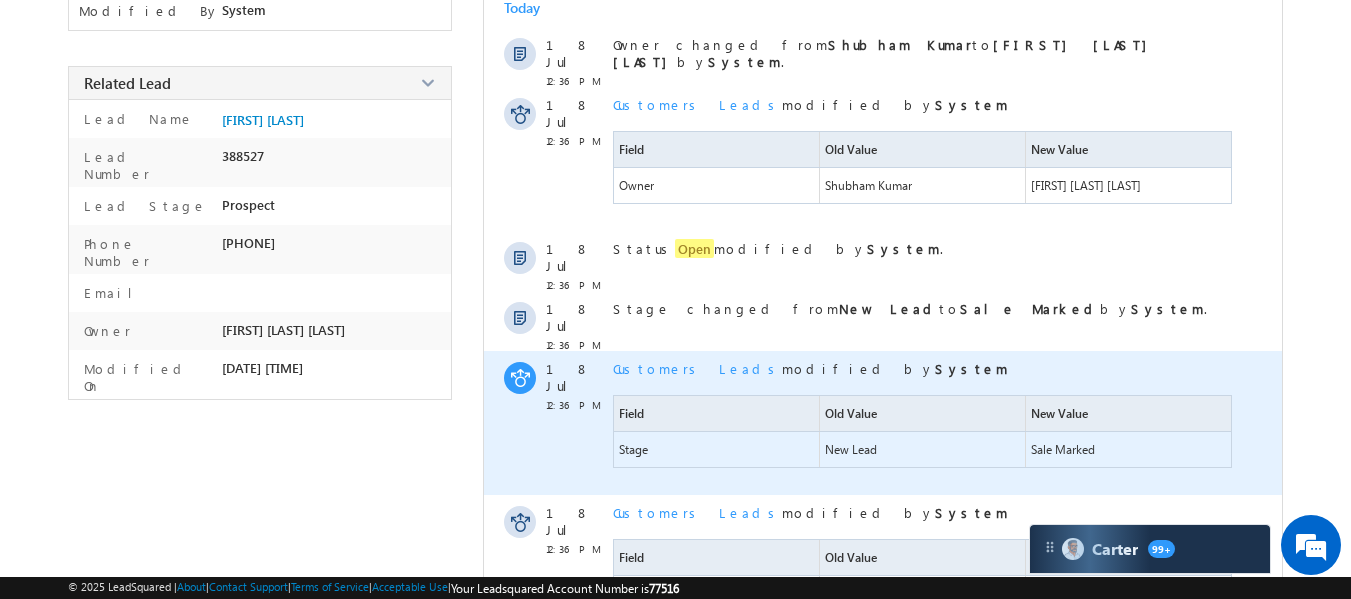 click on "Customers Leads" at bounding box center [697, 368] 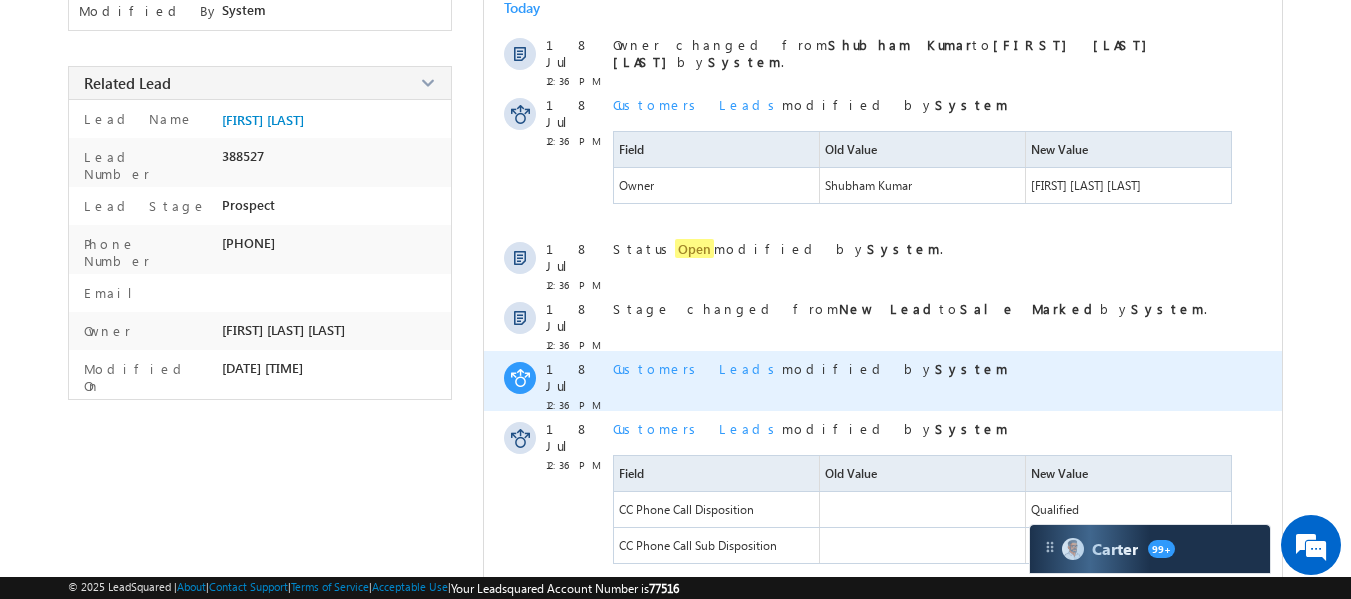 click on "Customers Leads" at bounding box center (697, 368) 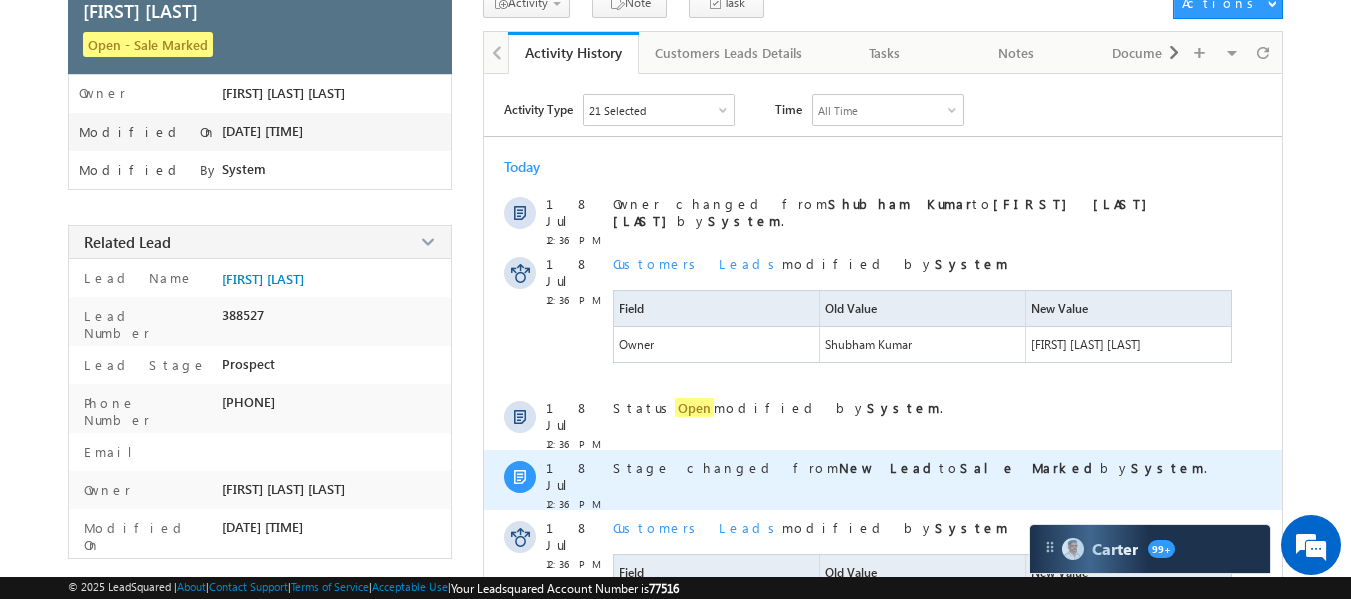 scroll, scrollTop: 142, scrollLeft: 0, axis: vertical 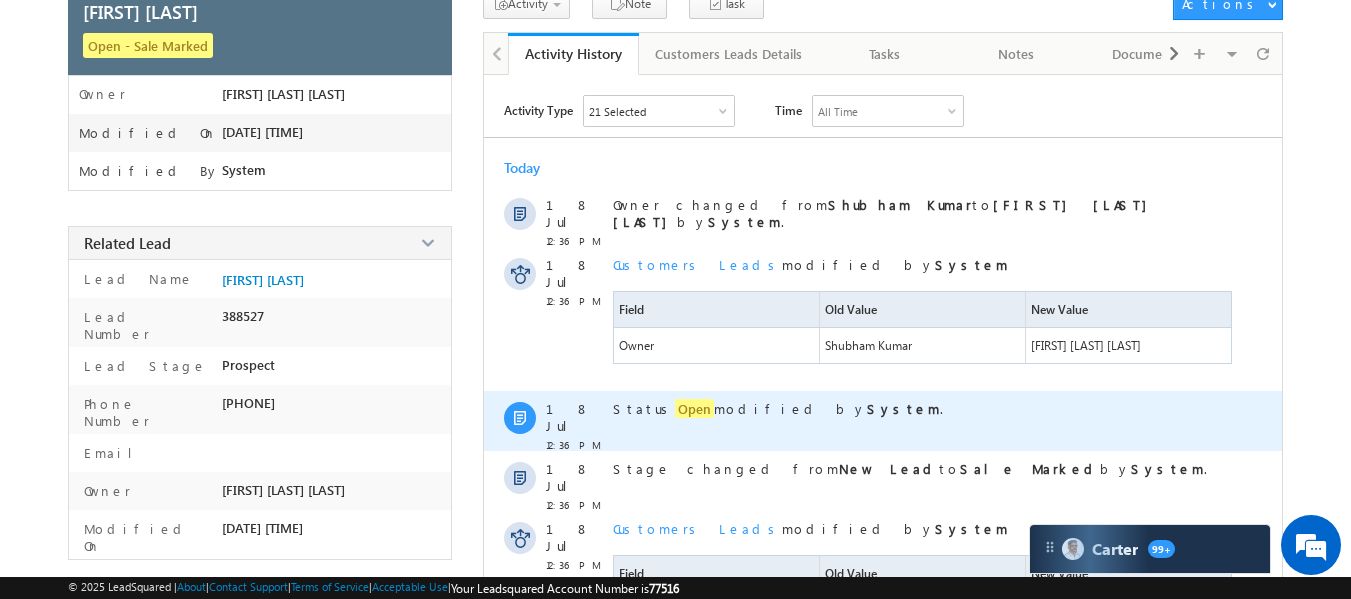 click on "Status  Open  modified by  System ." at bounding box center [924, 421] 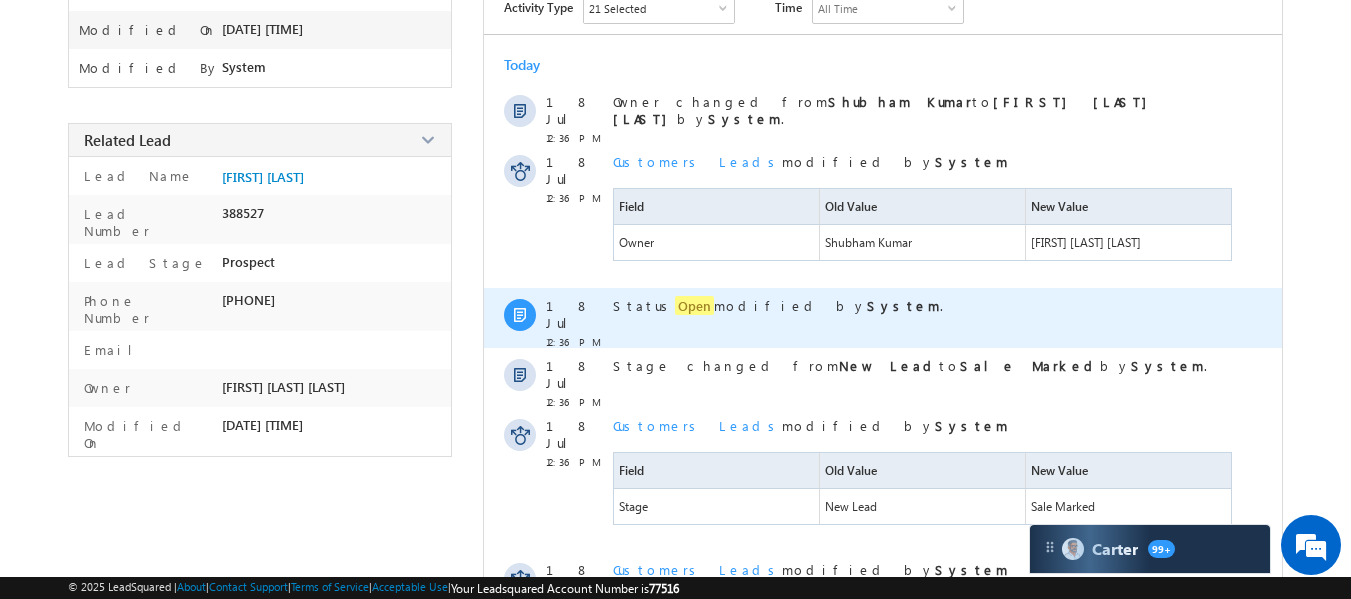 scroll, scrollTop: 246, scrollLeft: 0, axis: vertical 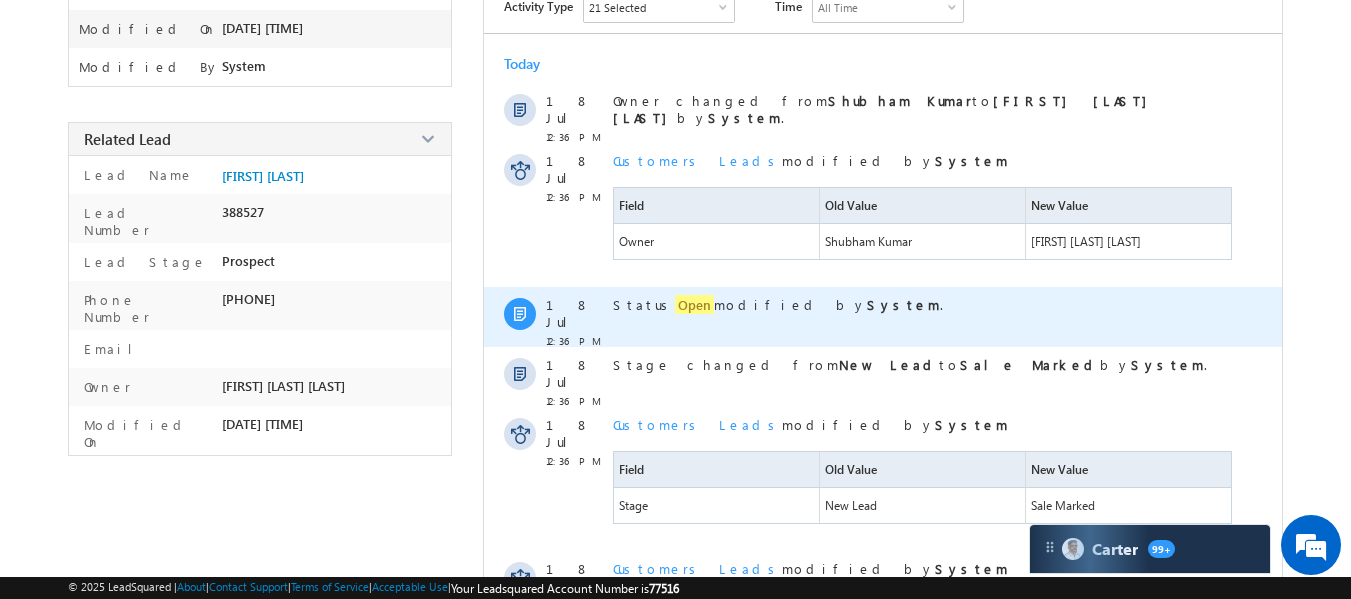 click on "Status  Open  modified by  System ." at bounding box center (924, 317) 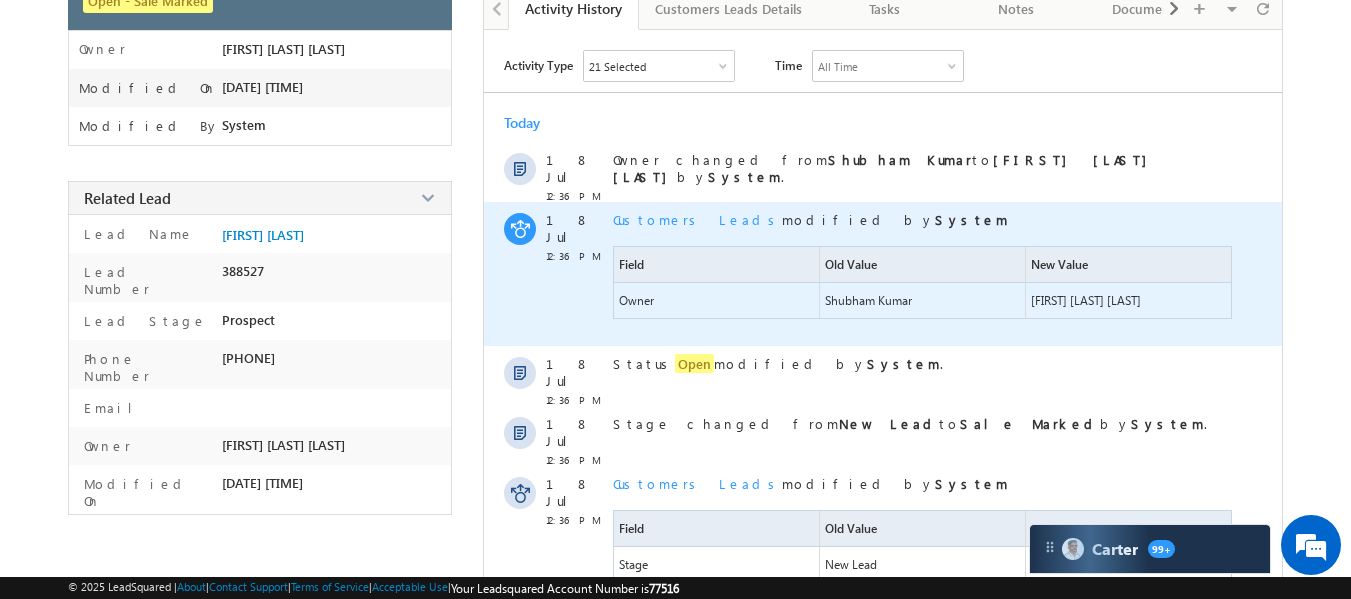 scroll, scrollTop: 180, scrollLeft: 0, axis: vertical 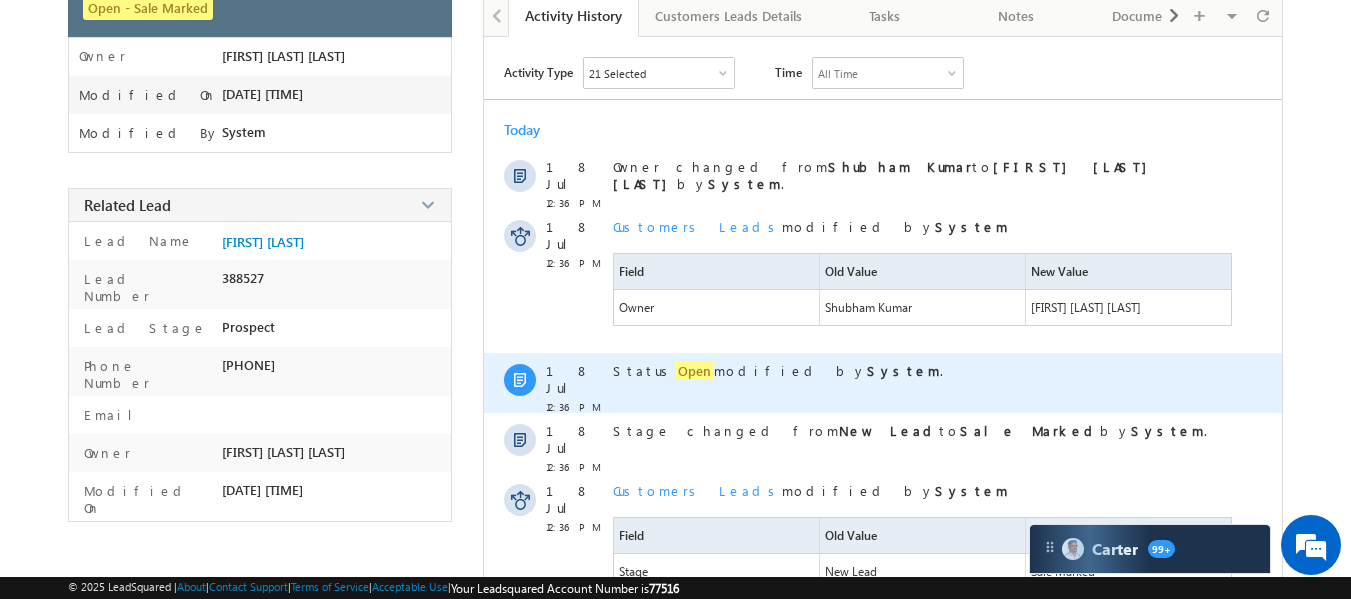 click on "Status  Open  modified by  System ." at bounding box center (924, 383) 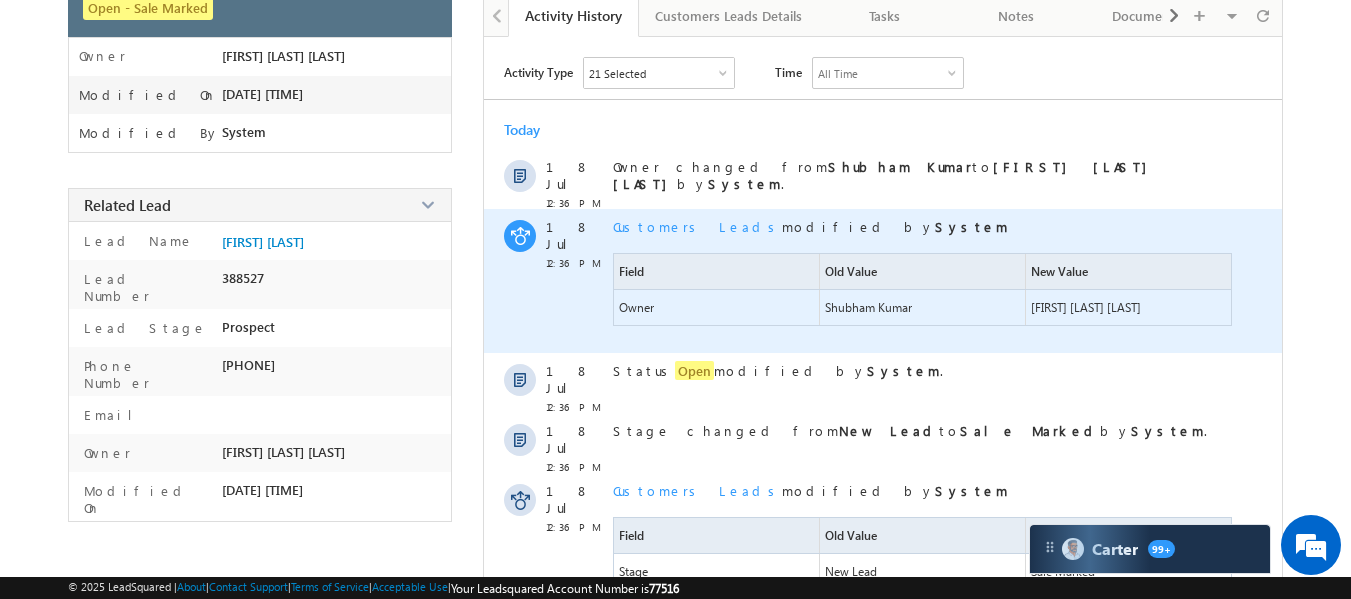 click on "Shubham Kumar" at bounding box center (868, 307) 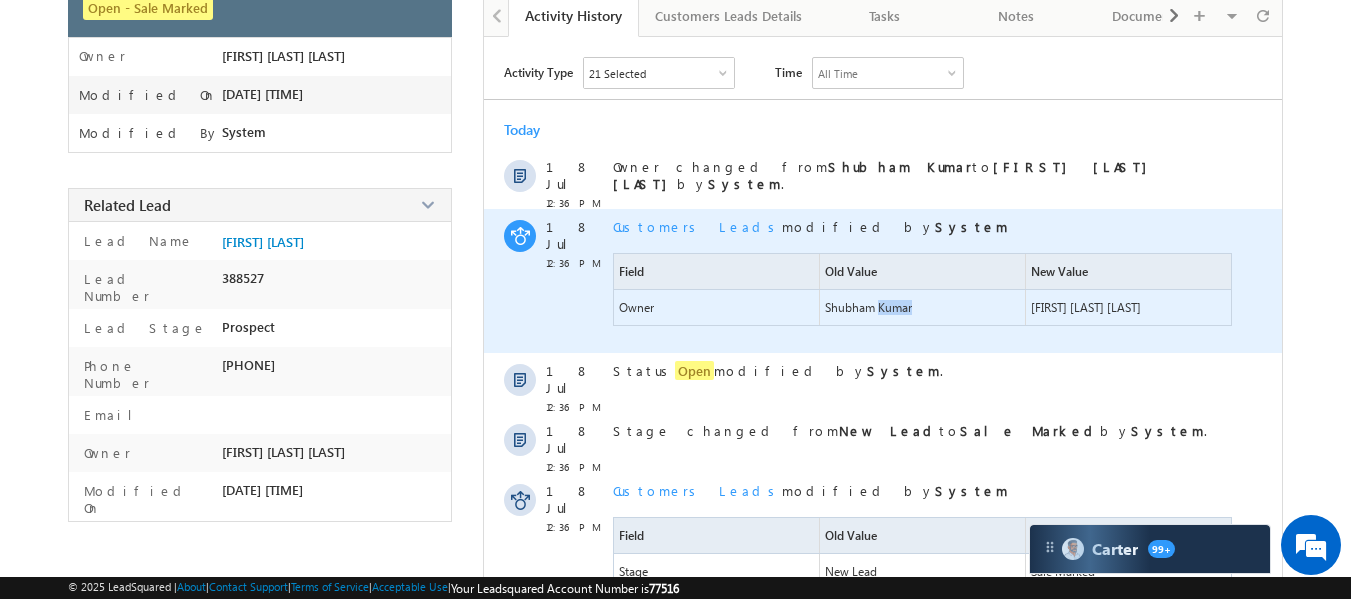 click on "Shubham Kumar" at bounding box center (868, 307) 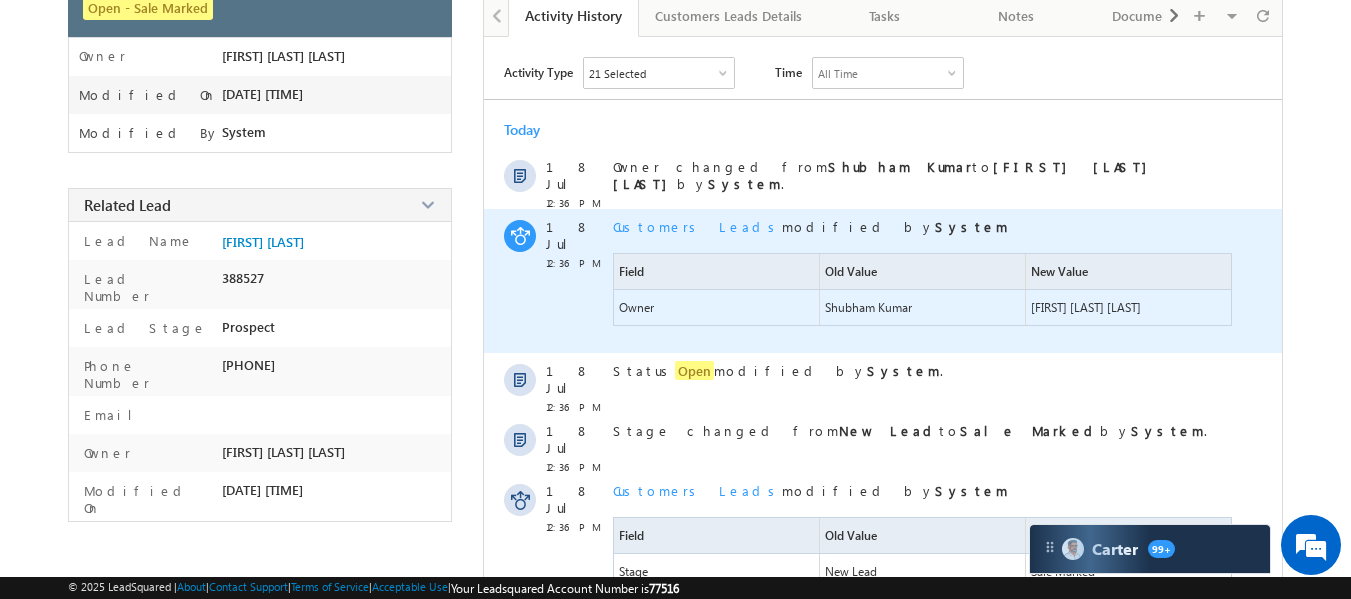 click on "Customers Leads  modified by  System" at bounding box center [924, 226] 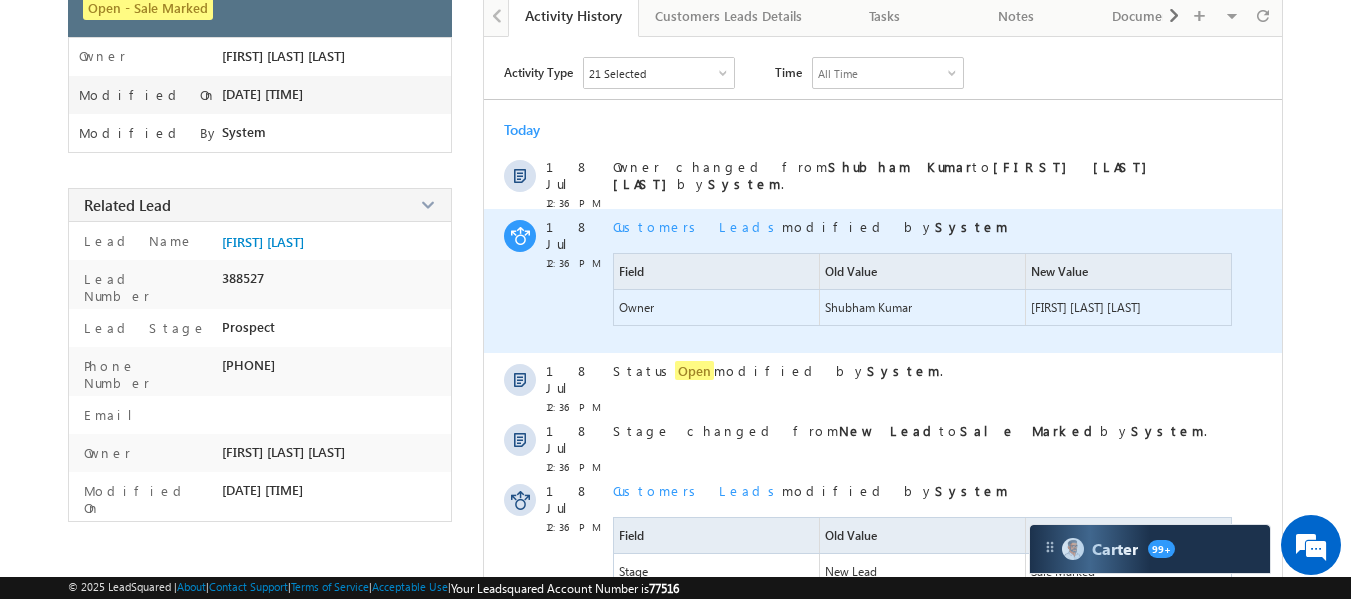 click on "Shubham Kumar" at bounding box center (868, 307) 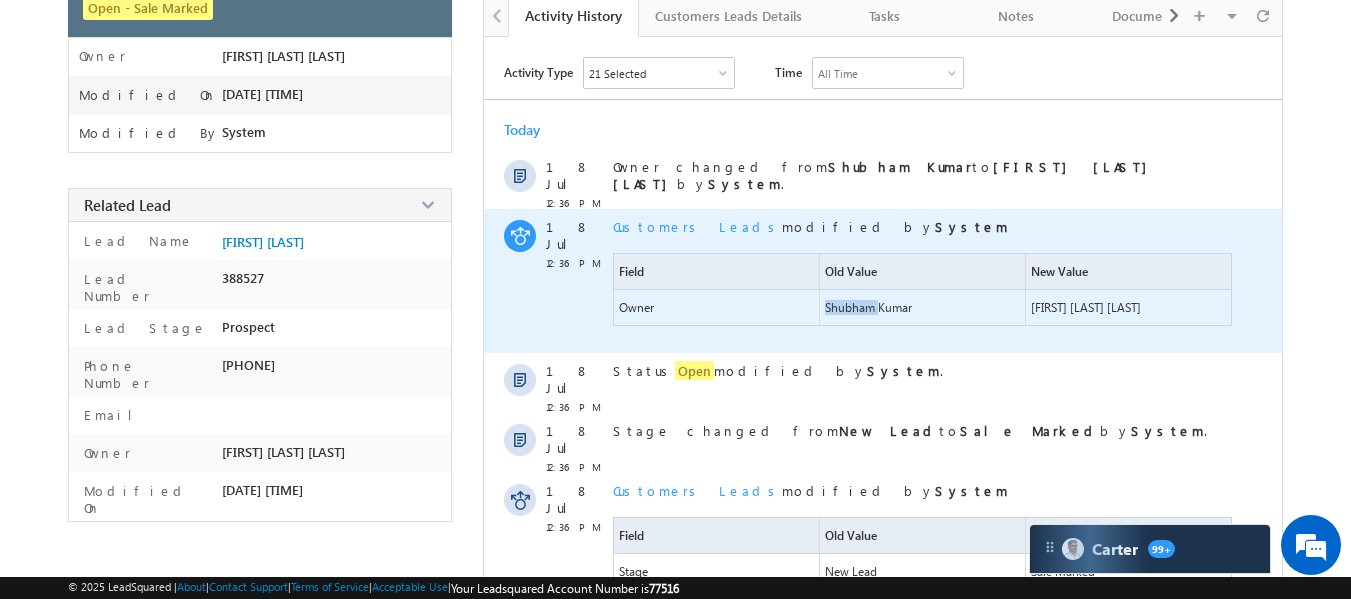 click on "Shubham Kumar" at bounding box center [868, 307] 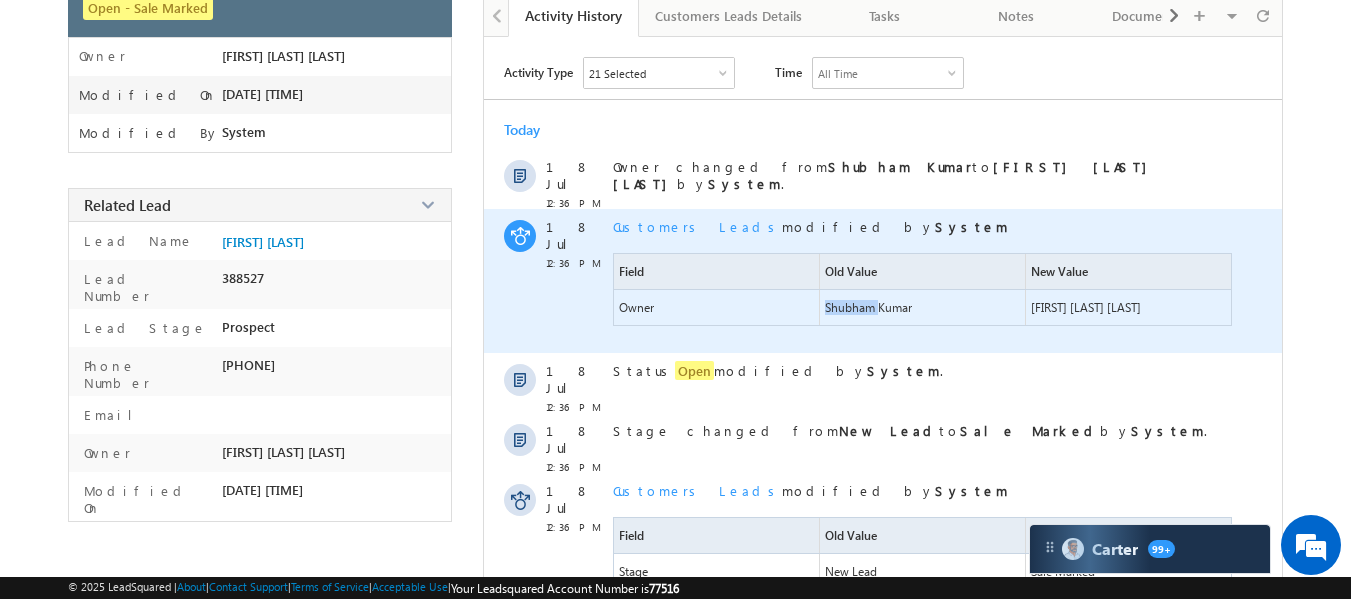click on "Shubham Kumar" at bounding box center [868, 307] 